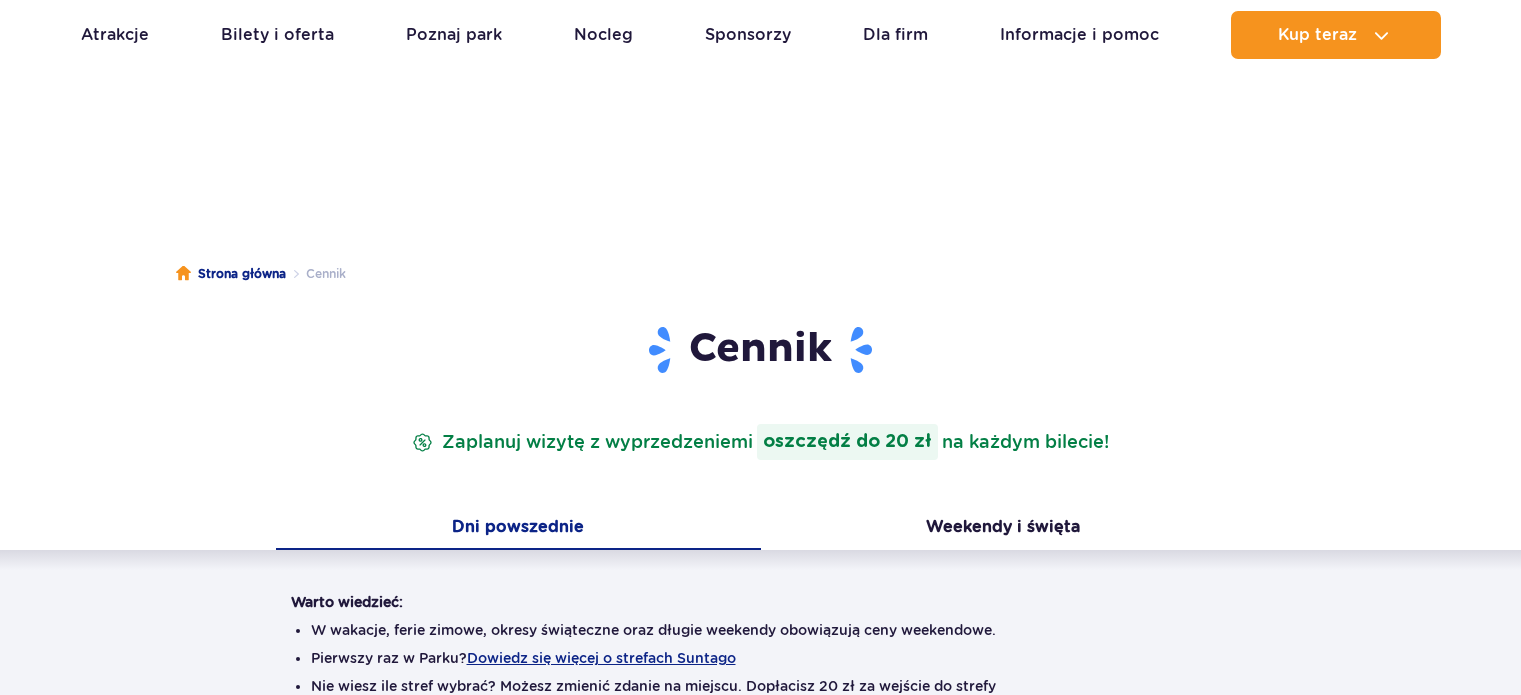 scroll, scrollTop: 400, scrollLeft: 0, axis: vertical 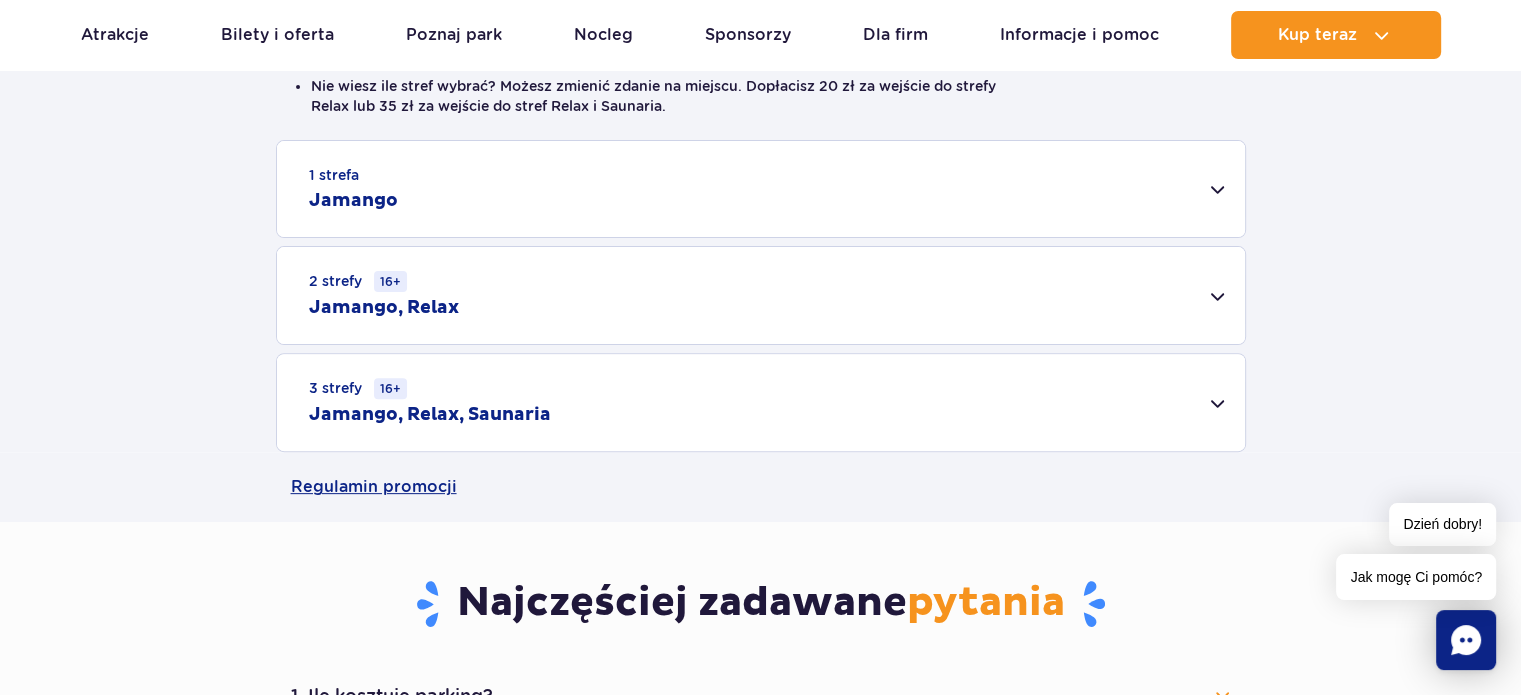 click on "Jamango" at bounding box center [353, 201] 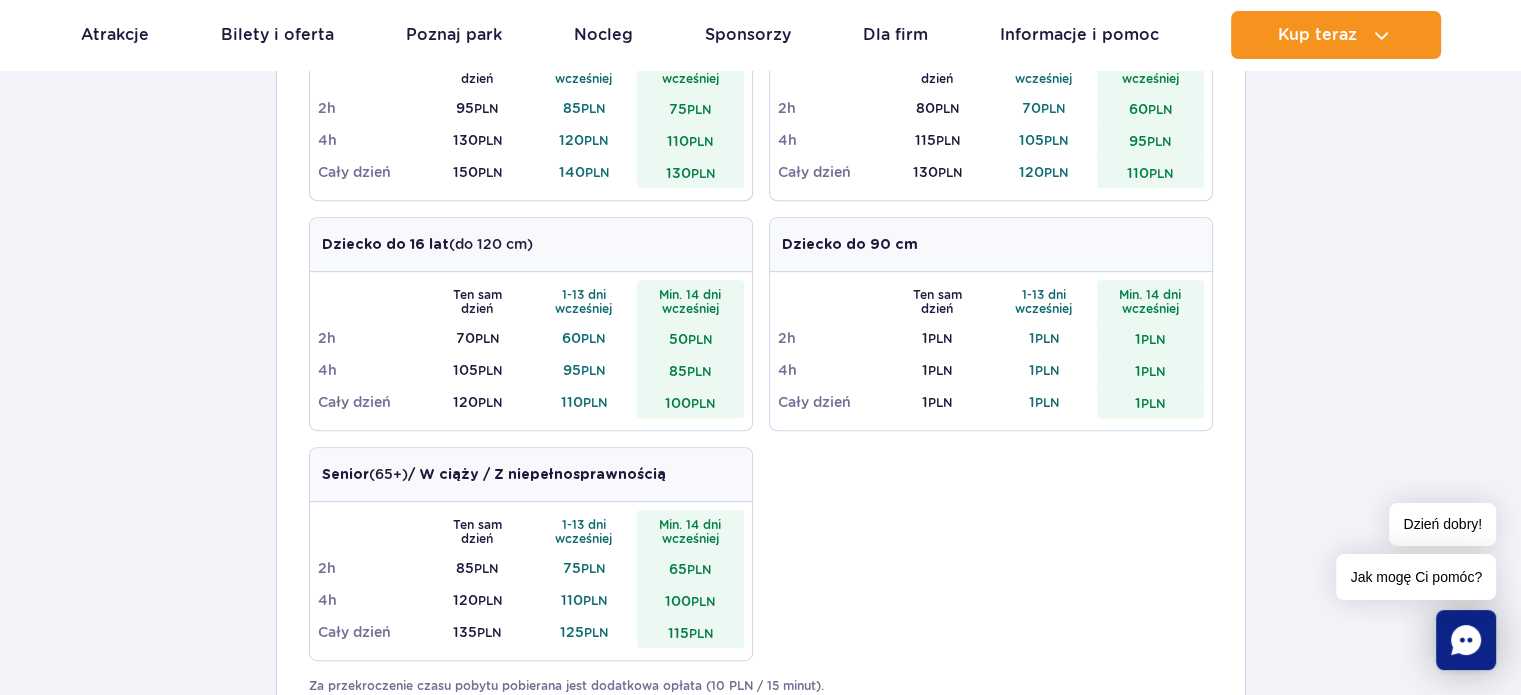 scroll, scrollTop: 800, scrollLeft: 0, axis: vertical 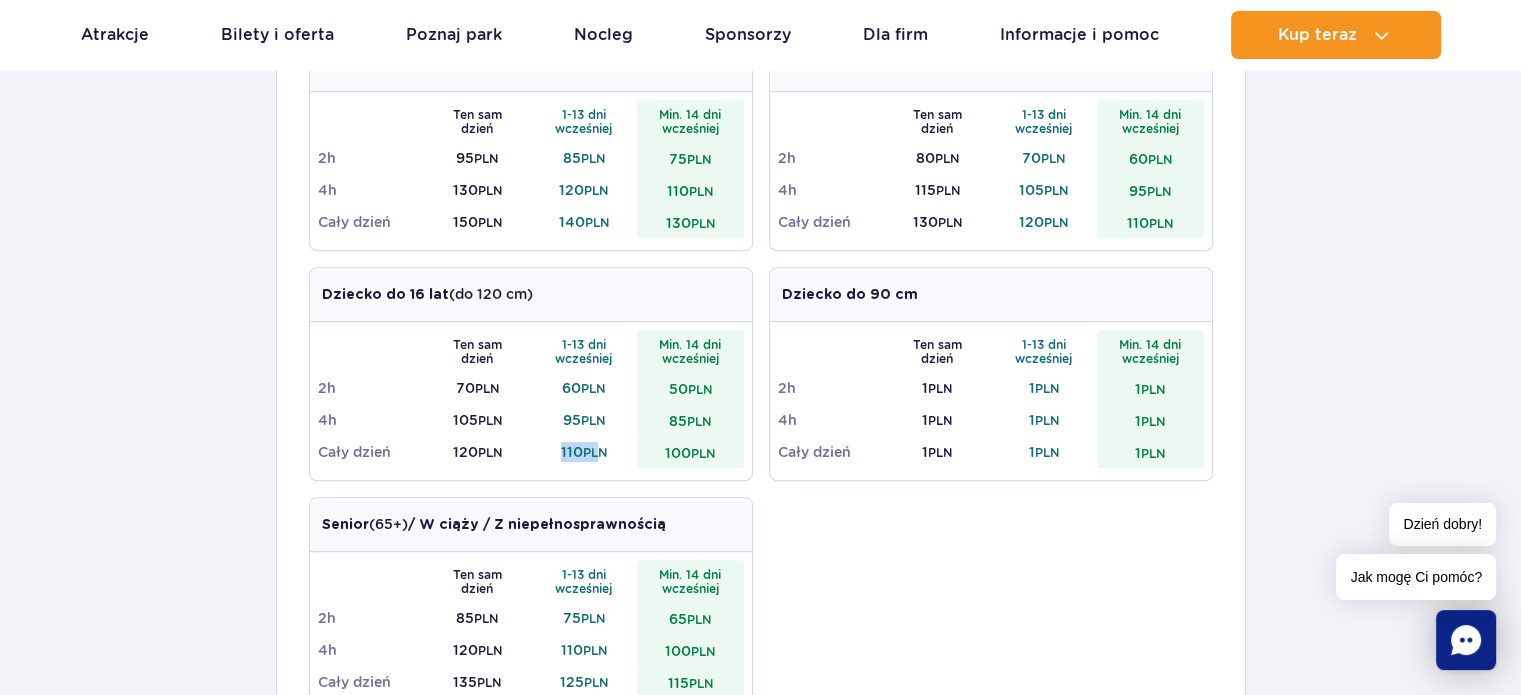 drag, startPoint x: 534, startPoint y: 451, endPoint x: 602, endPoint y: 455, distance: 68.117546 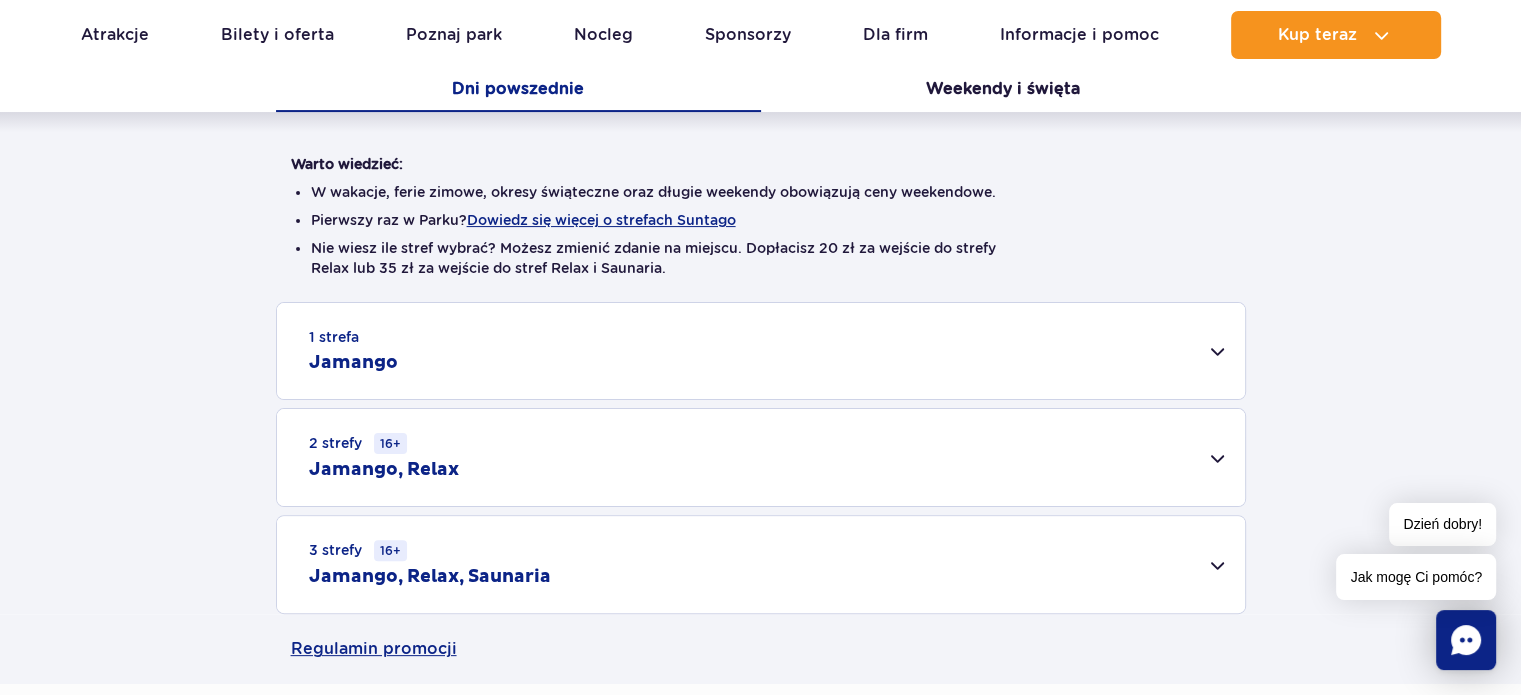 scroll, scrollTop: 400, scrollLeft: 0, axis: vertical 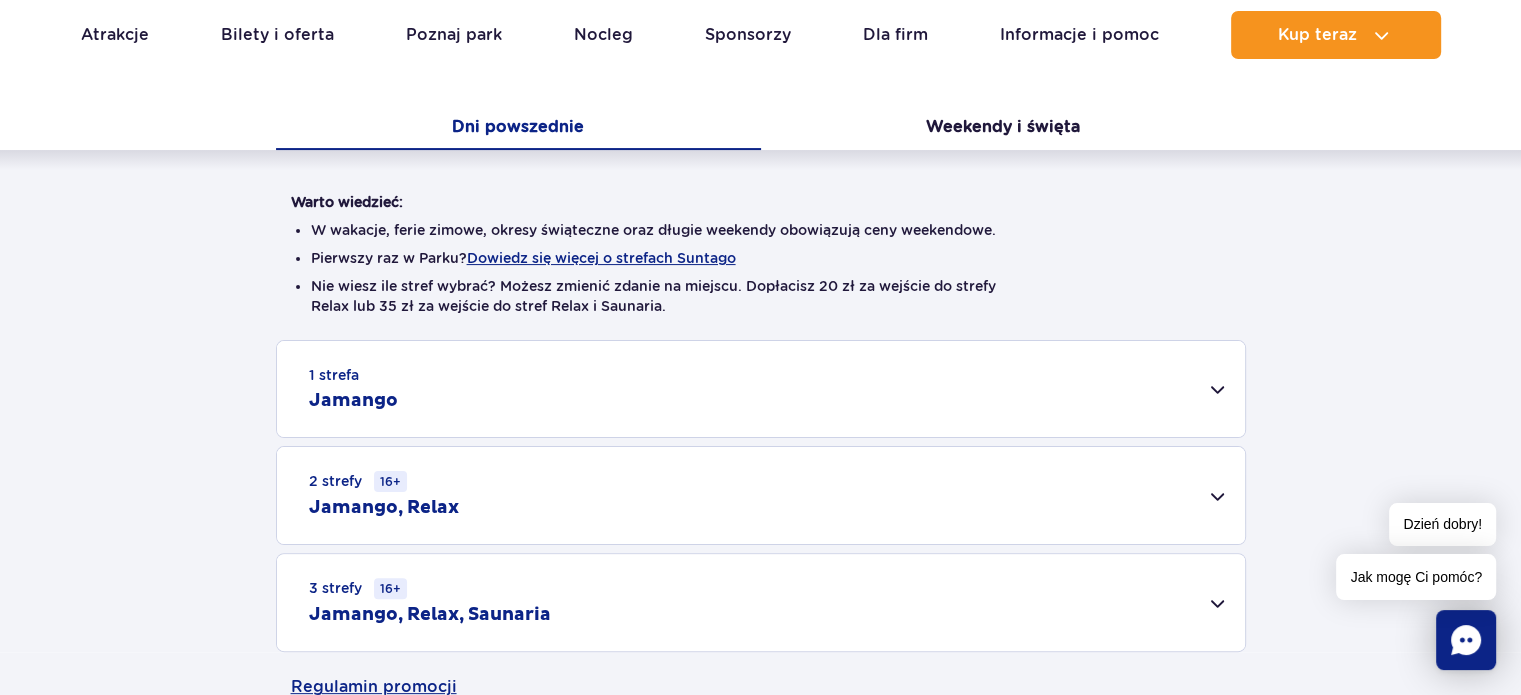 click on "1 strefa
Jamango" at bounding box center [761, 389] 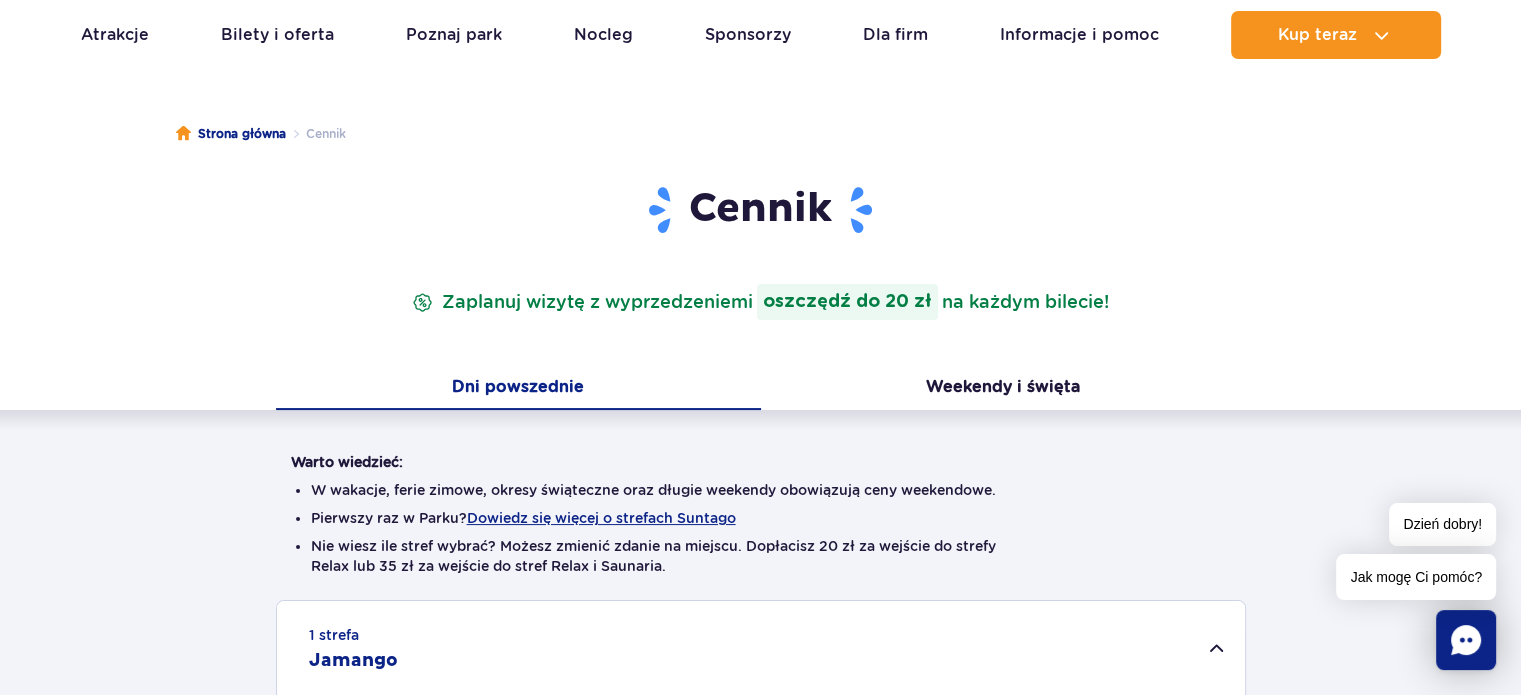 scroll, scrollTop: 0, scrollLeft: 0, axis: both 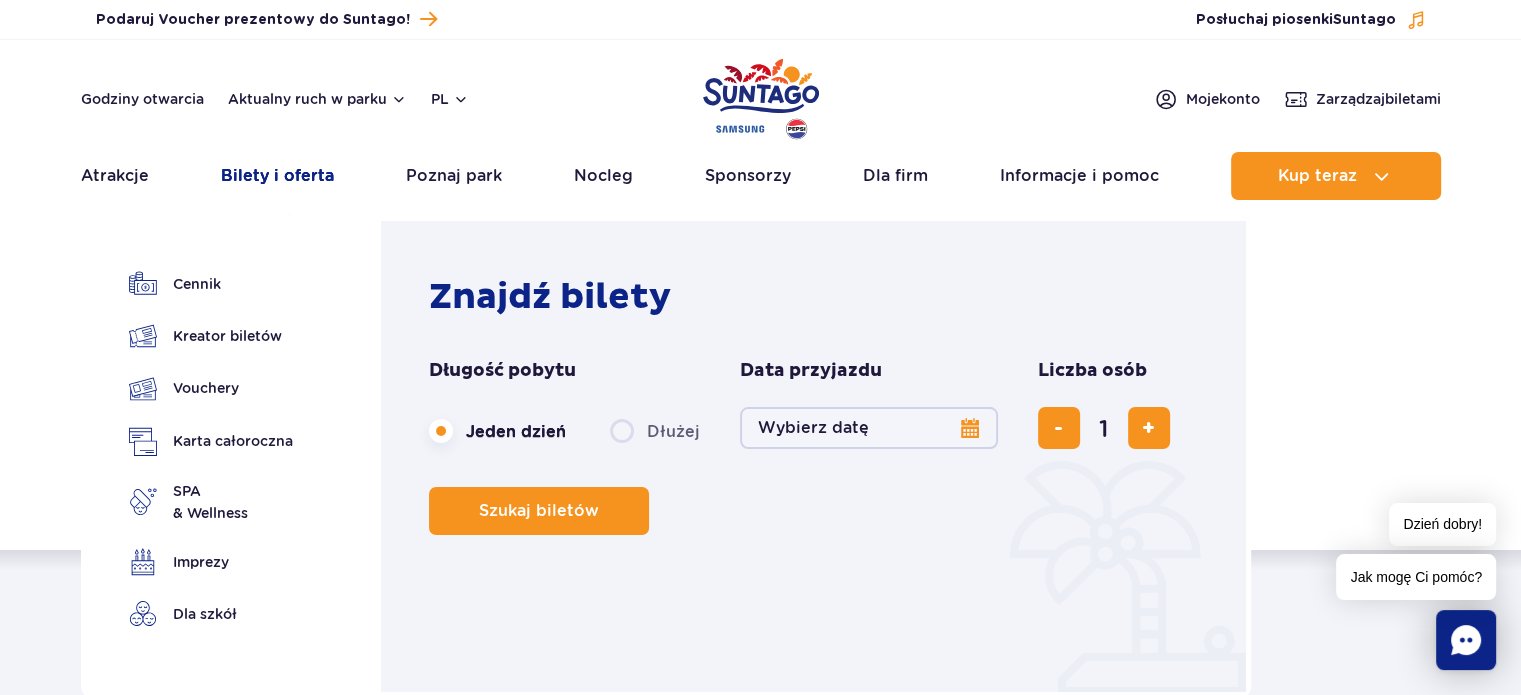 click on "Bilety i oferta" at bounding box center (277, 176) 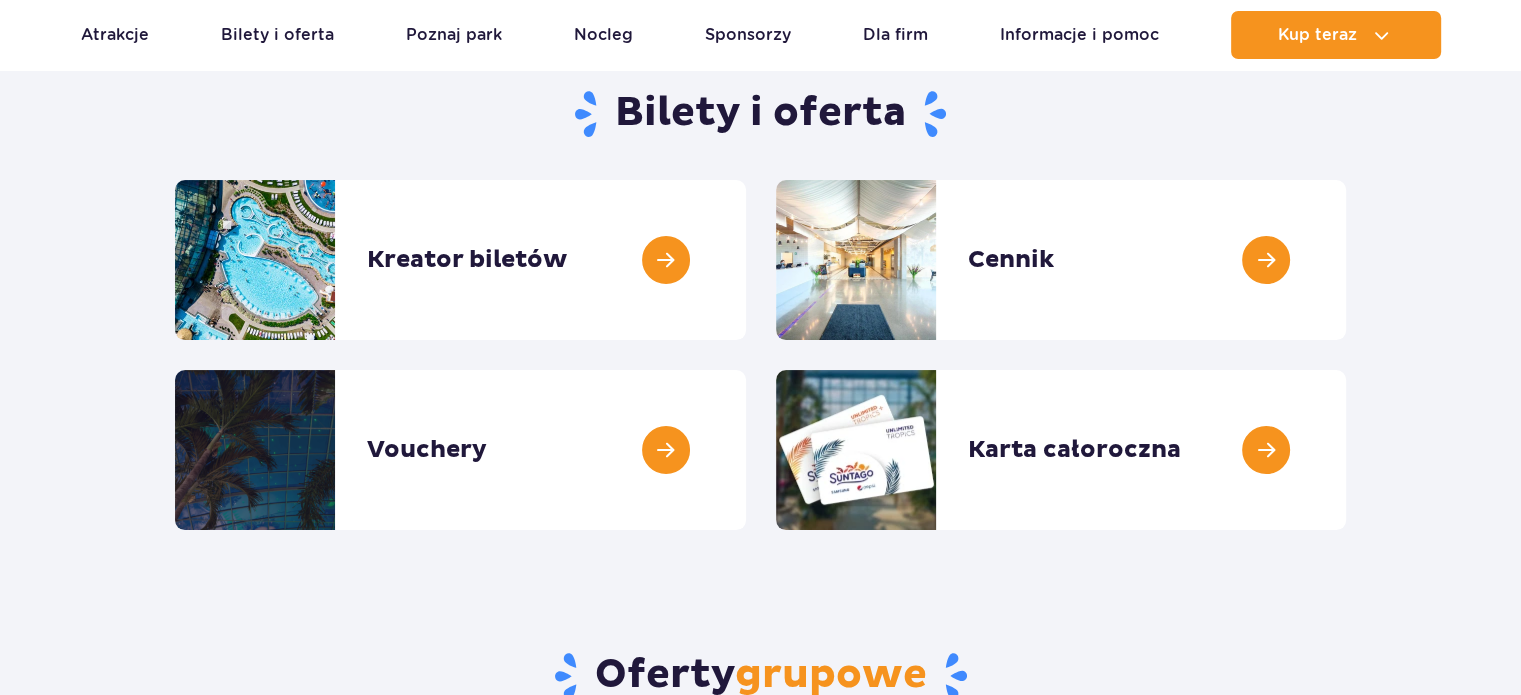 scroll, scrollTop: 200, scrollLeft: 0, axis: vertical 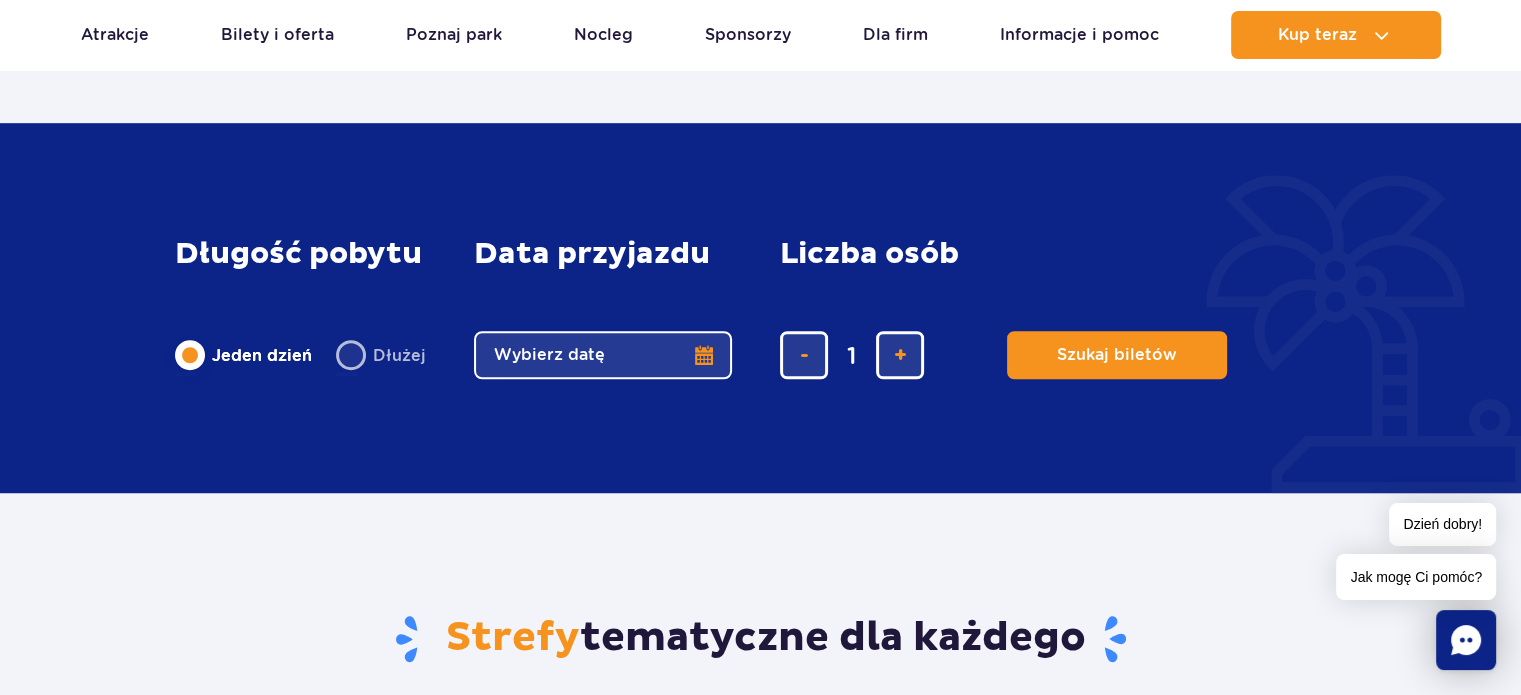 click on "Wybierz datę" at bounding box center (603, 355) 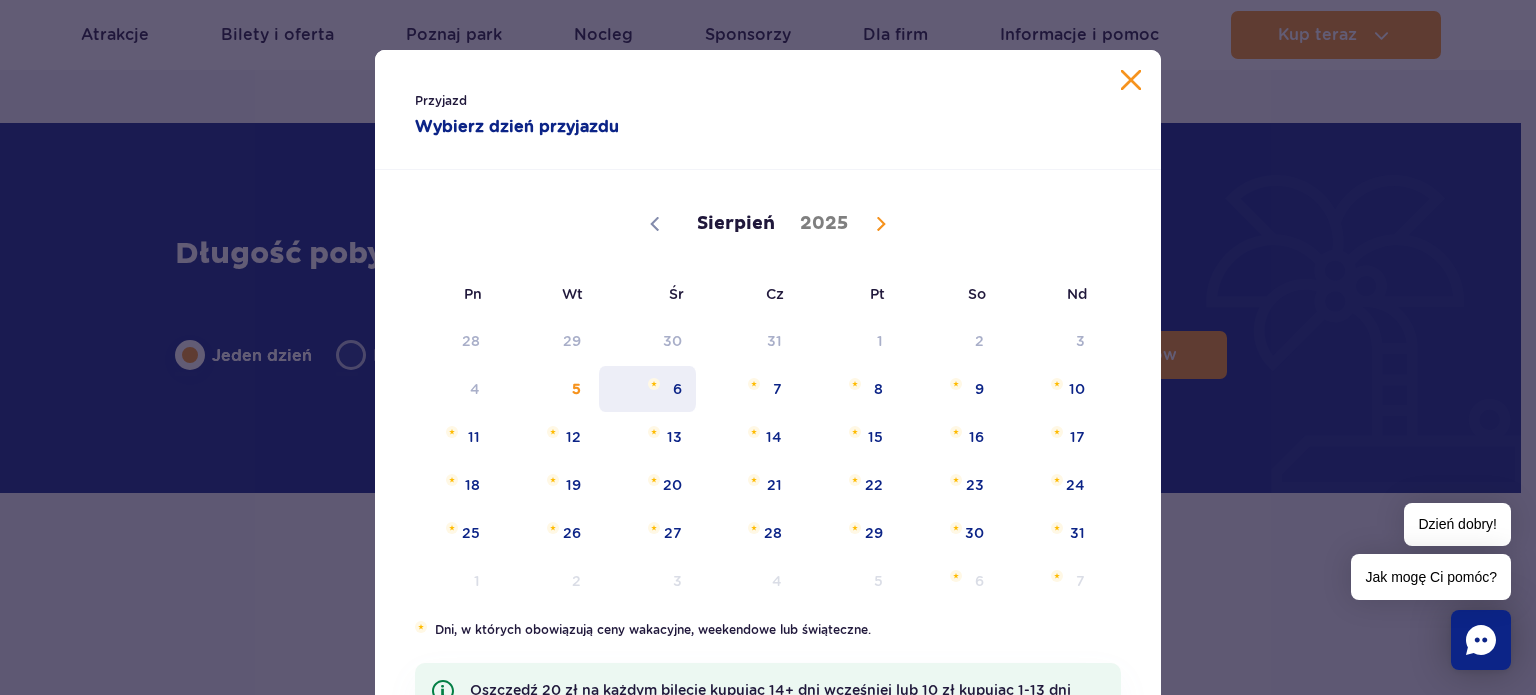 click on "6" at bounding box center [647, 389] 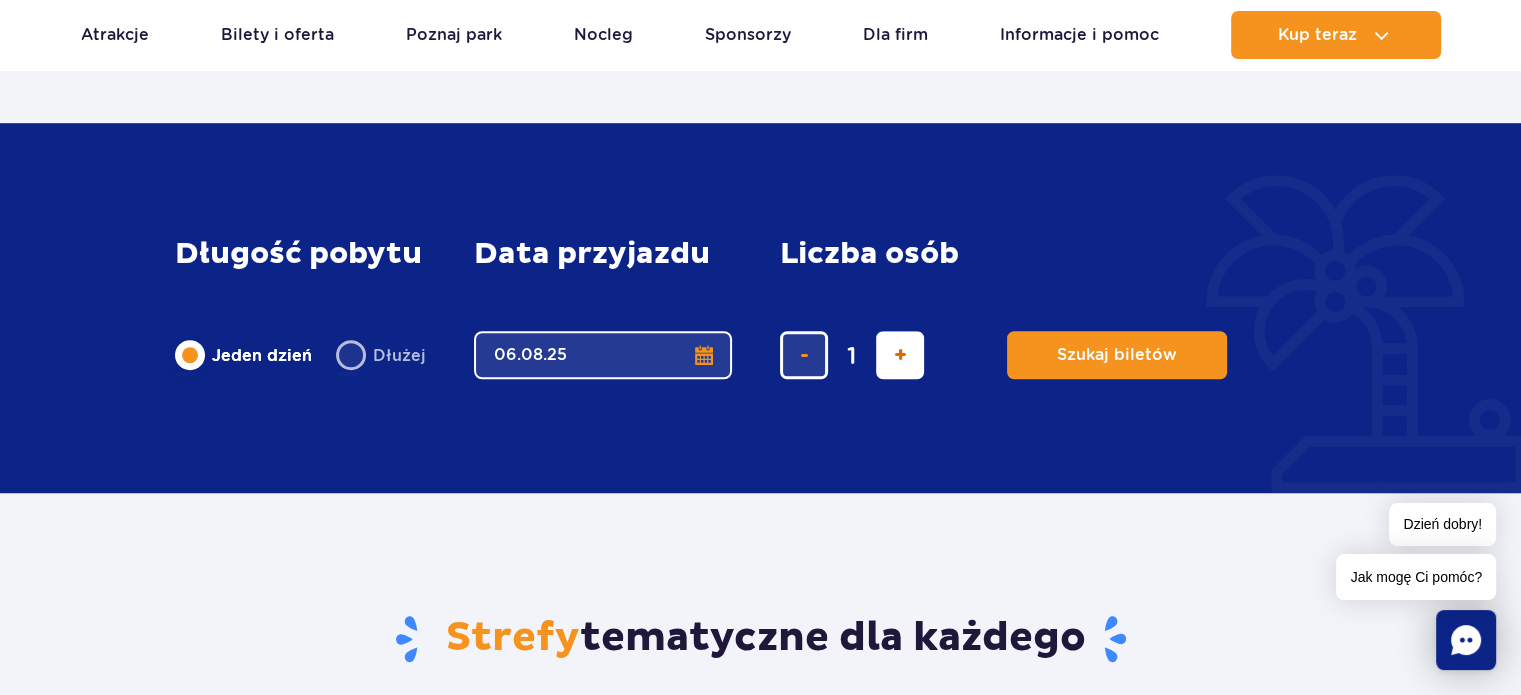 click at bounding box center [900, 355] 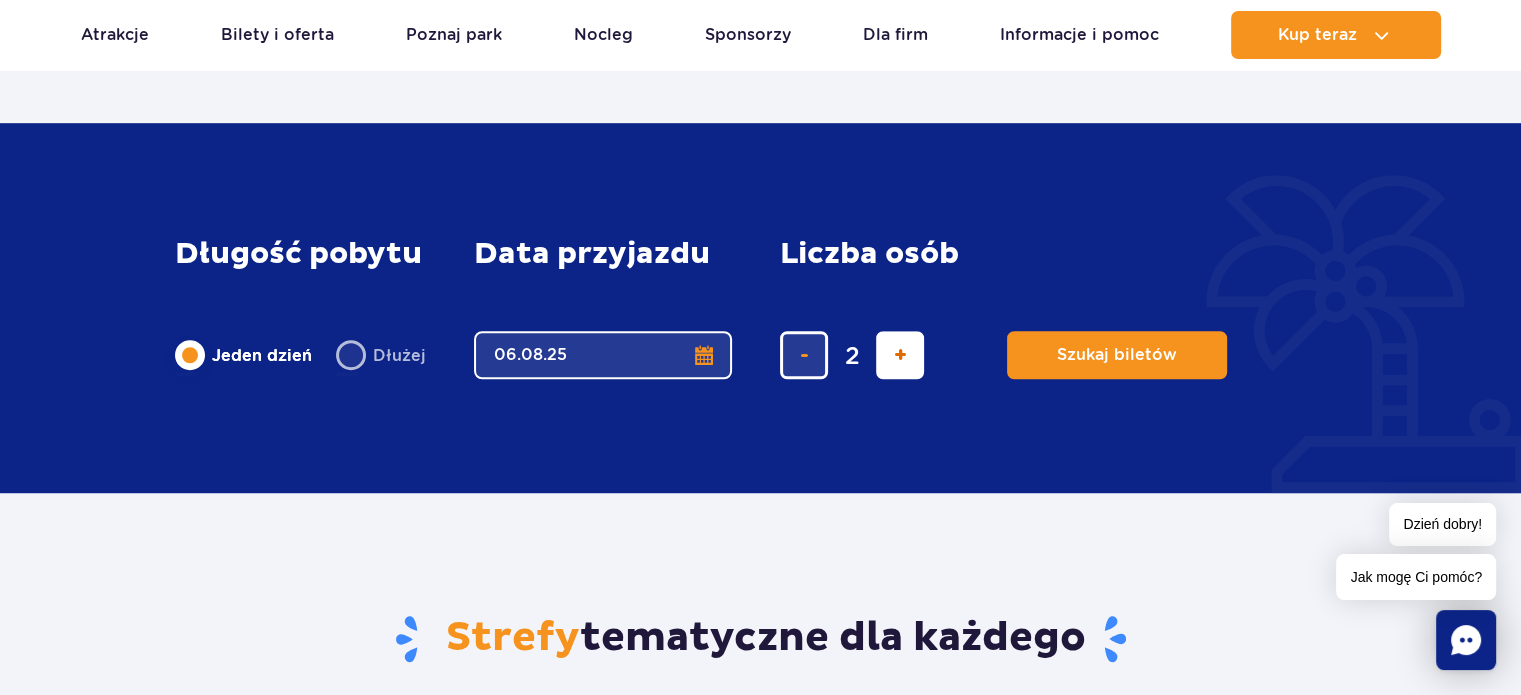 click at bounding box center (900, 355) 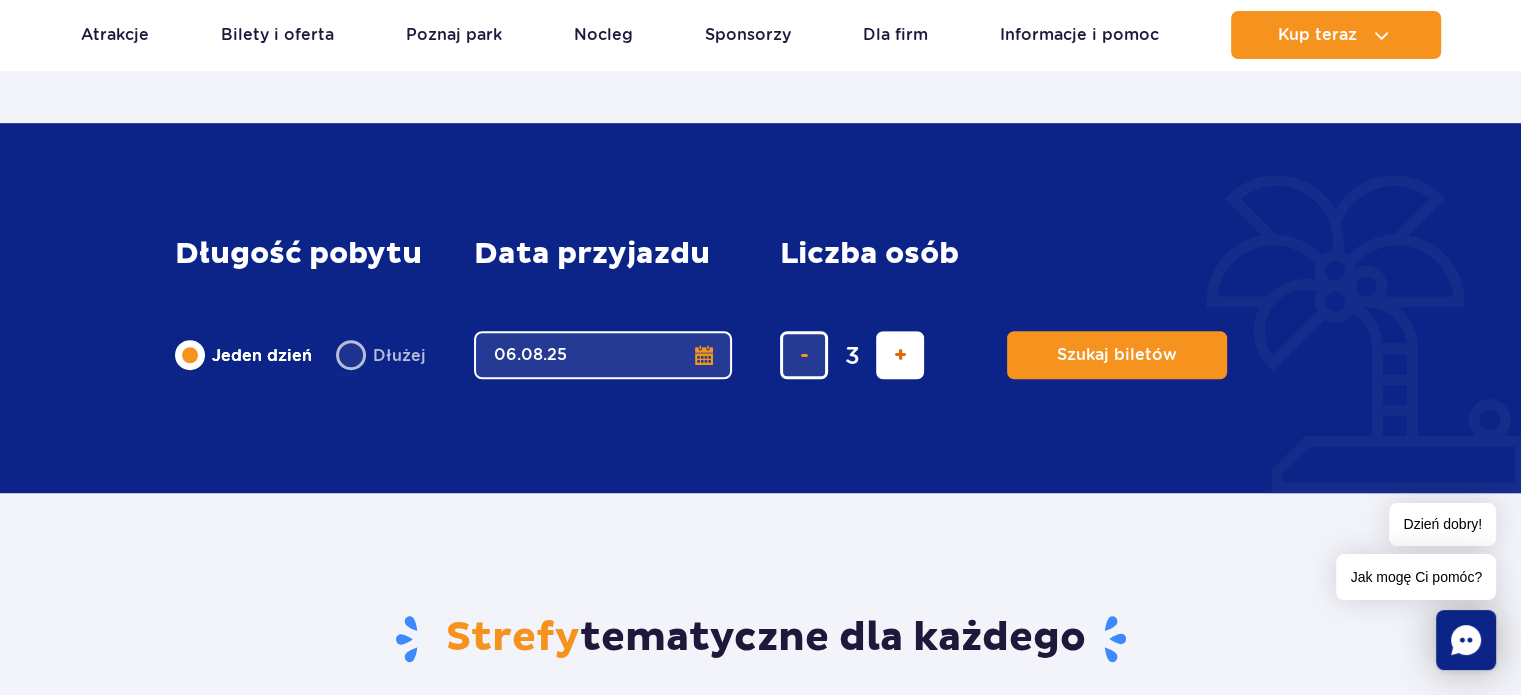 click at bounding box center [900, 355] 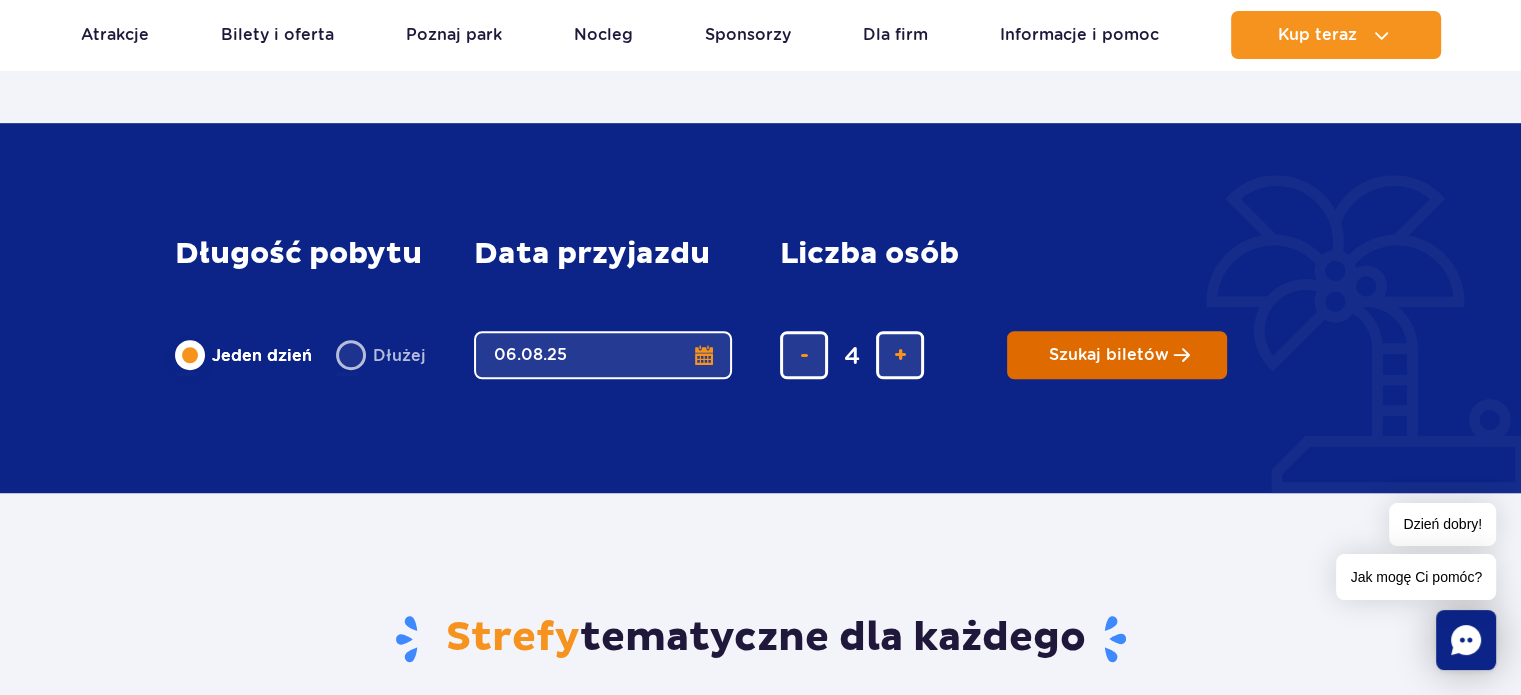 click on "Szukaj biletów" at bounding box center (1109, 355) 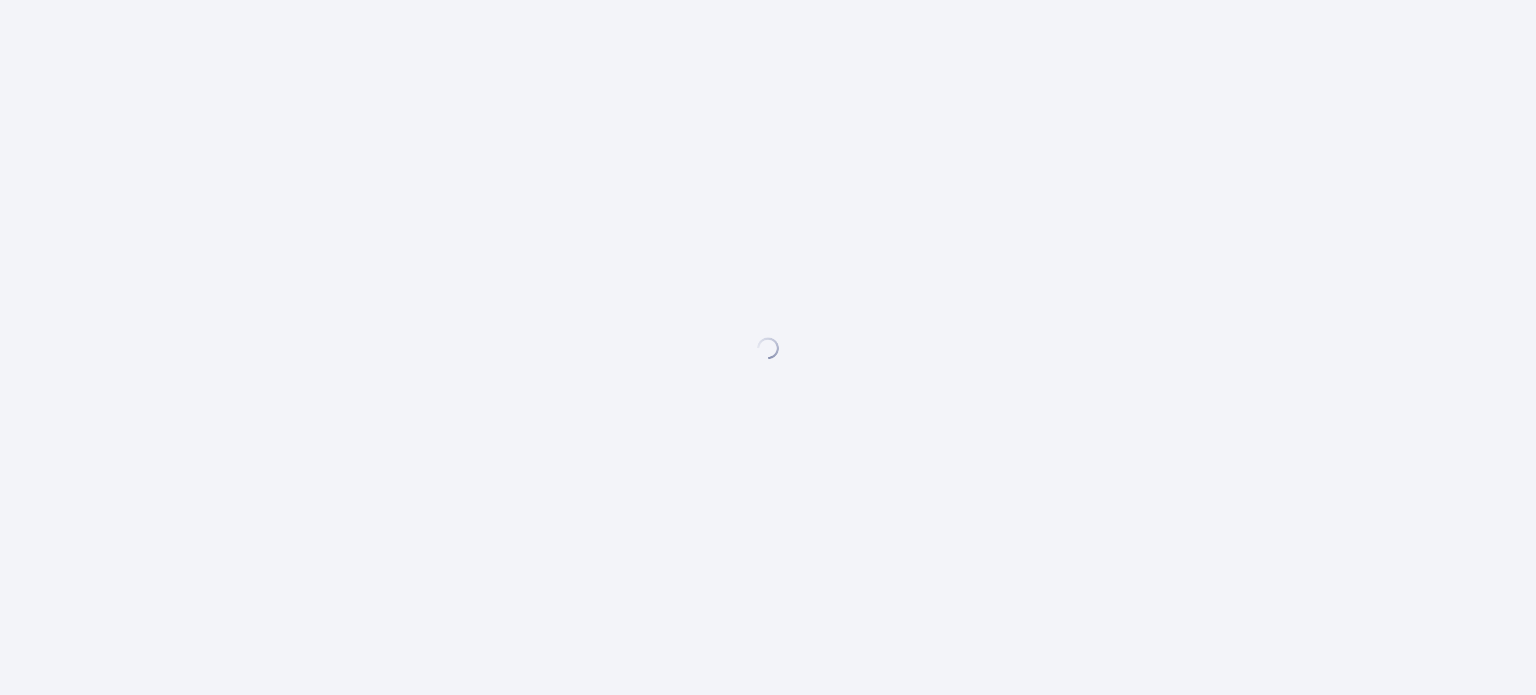 scroll, scrollTop: 0, scrollLeft: 0, axis: both 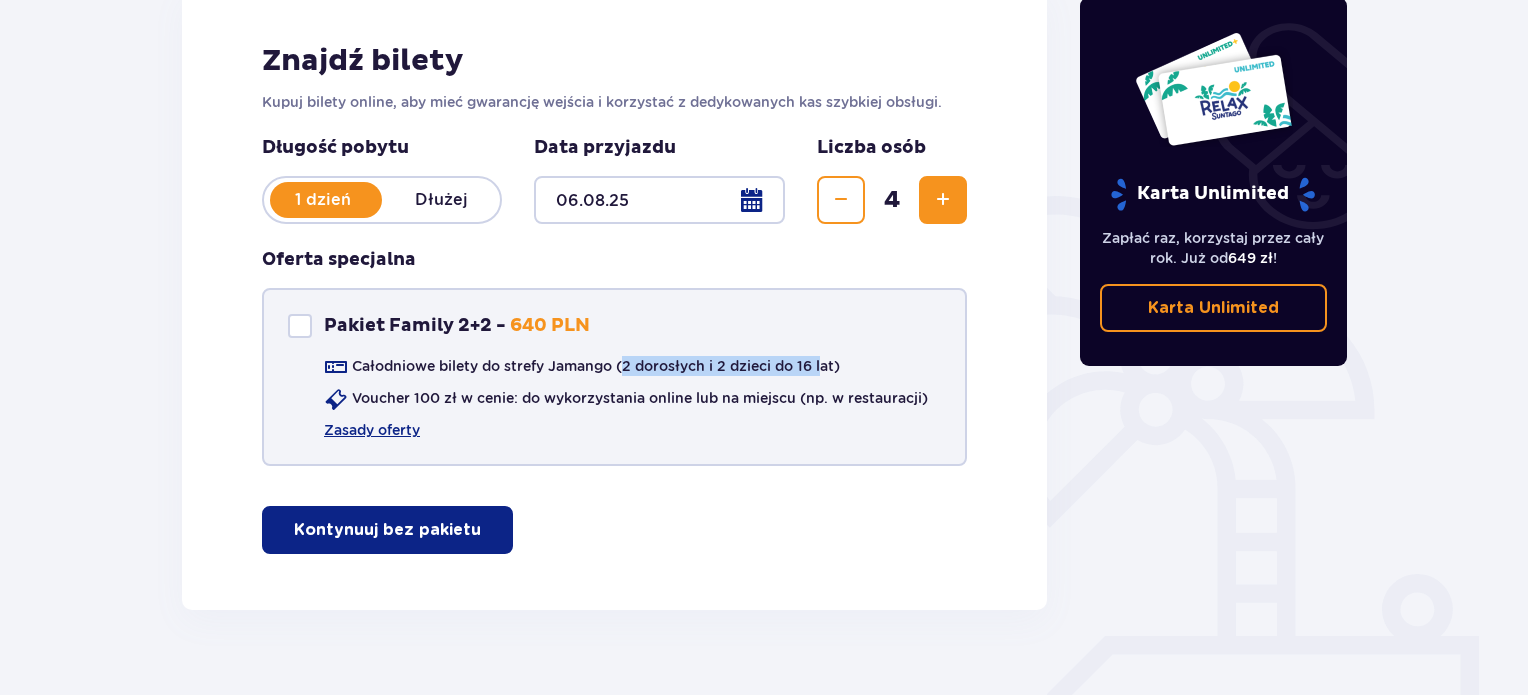 drag, startPoint x: 623, startPoint y: 359, endPoint x: 825, endPoint y: 370, distance: 202.29929 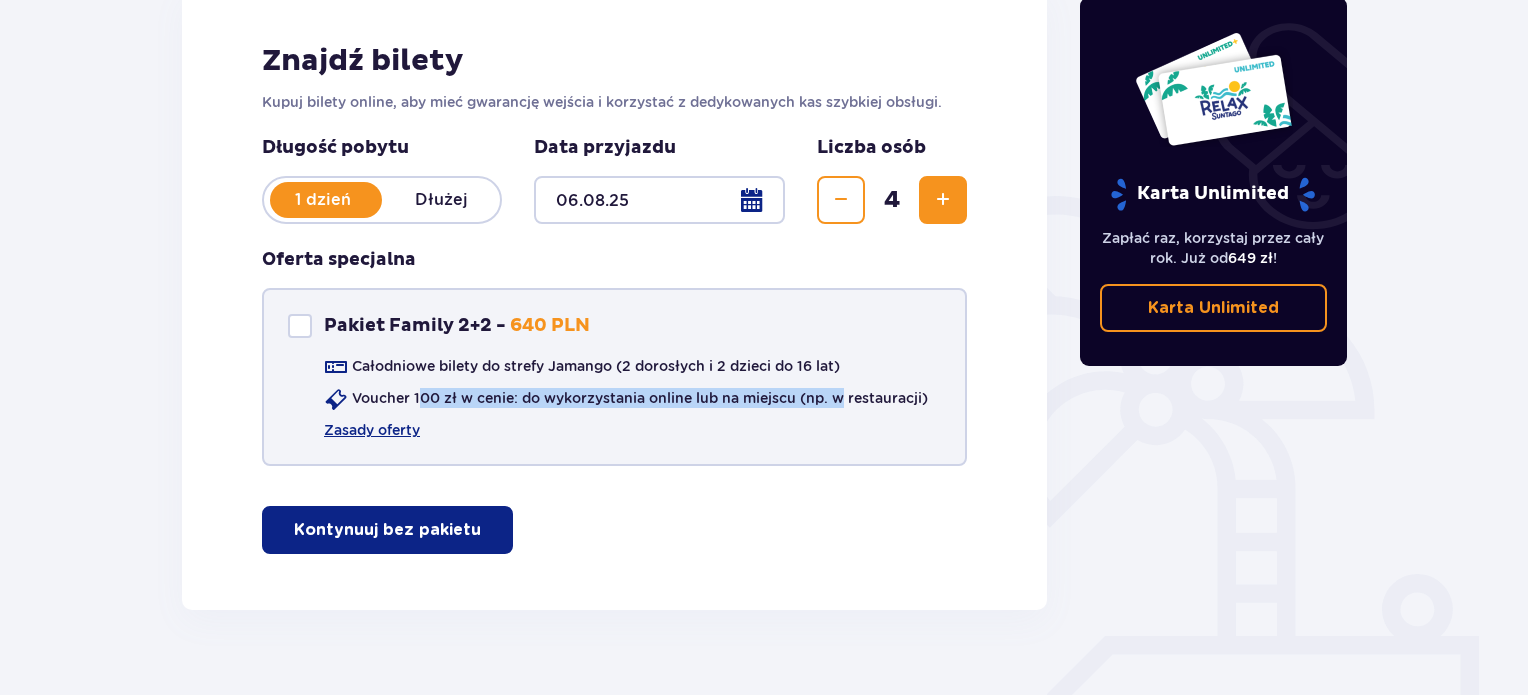 drag, startPoint x: 427, startPoint y: 391, endPoint x: 843, endPoint y: 411, distance: 416.4805 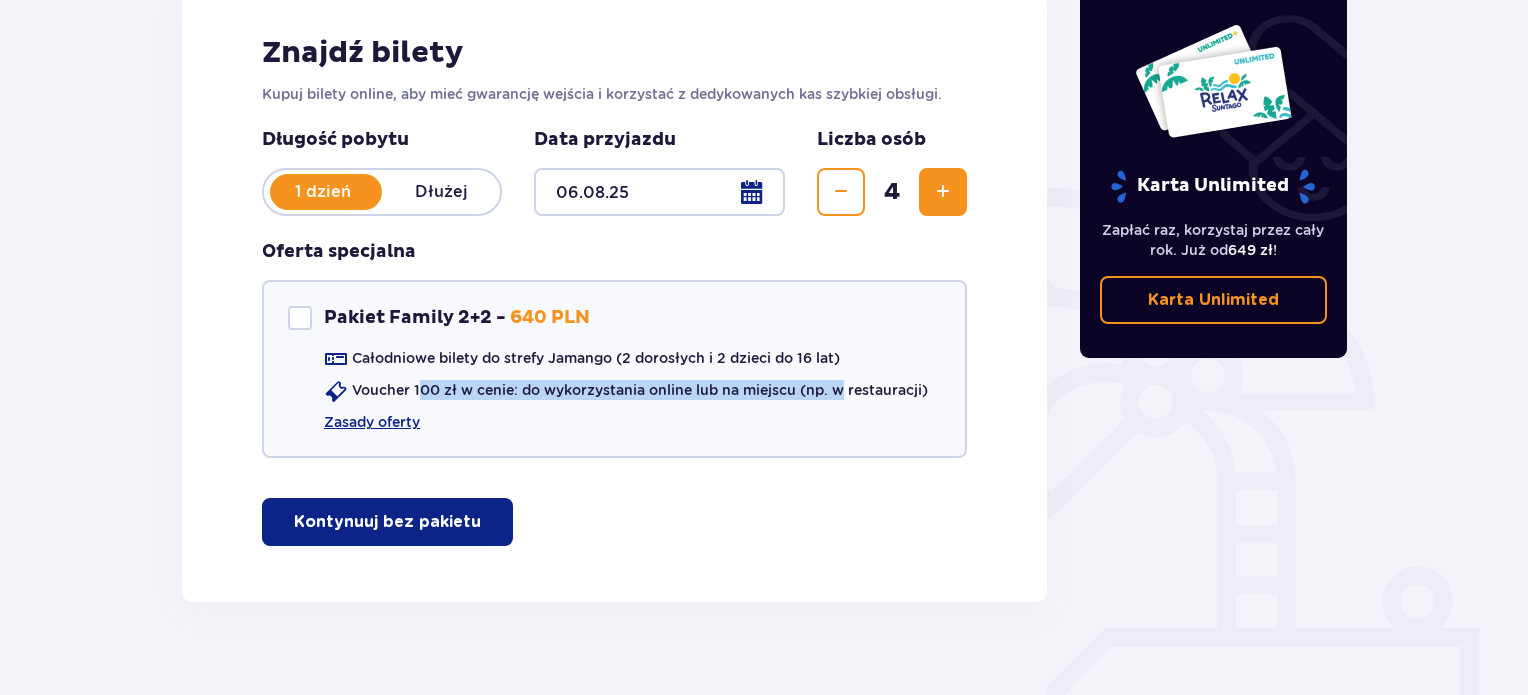 scroll, scrollTop: 334, scrollLeft: 0, axis: vertical 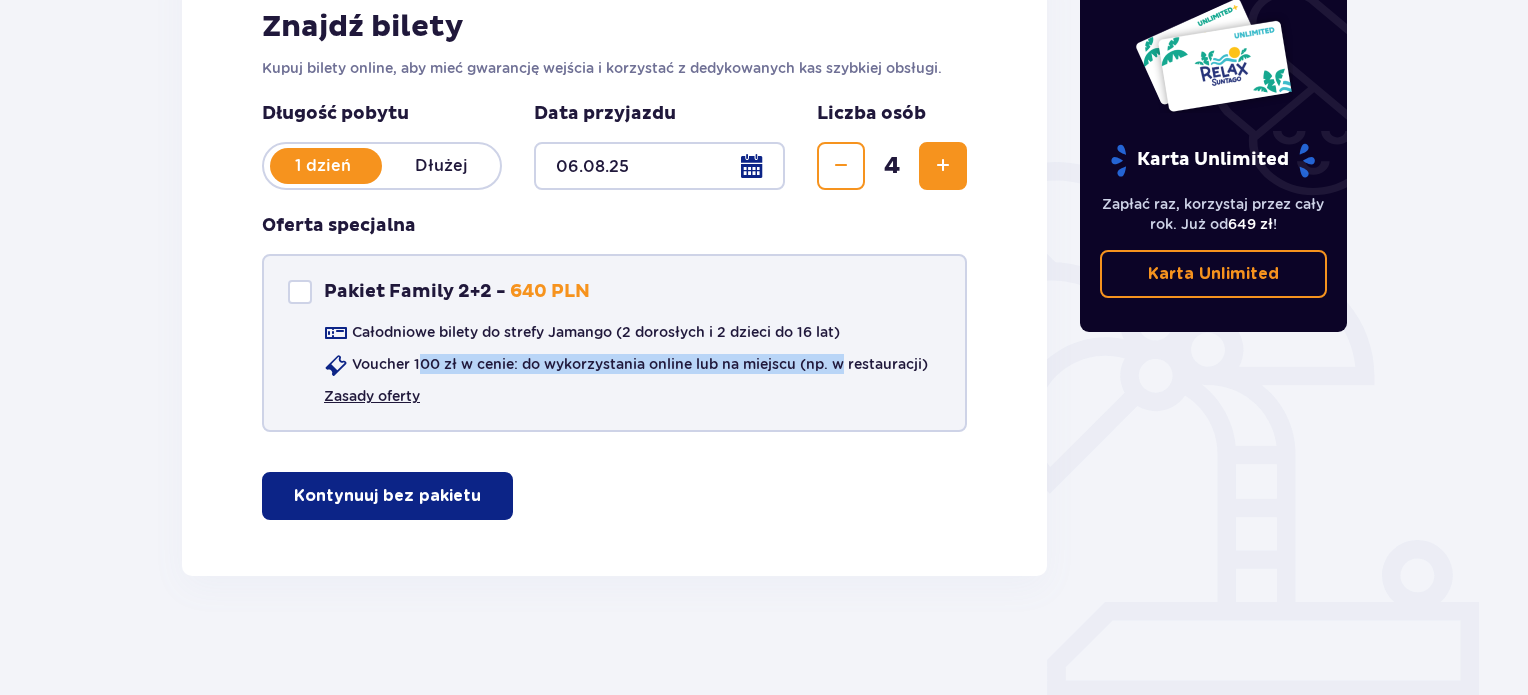 click on "Zasady oferty" at bounding box center (372, 396) 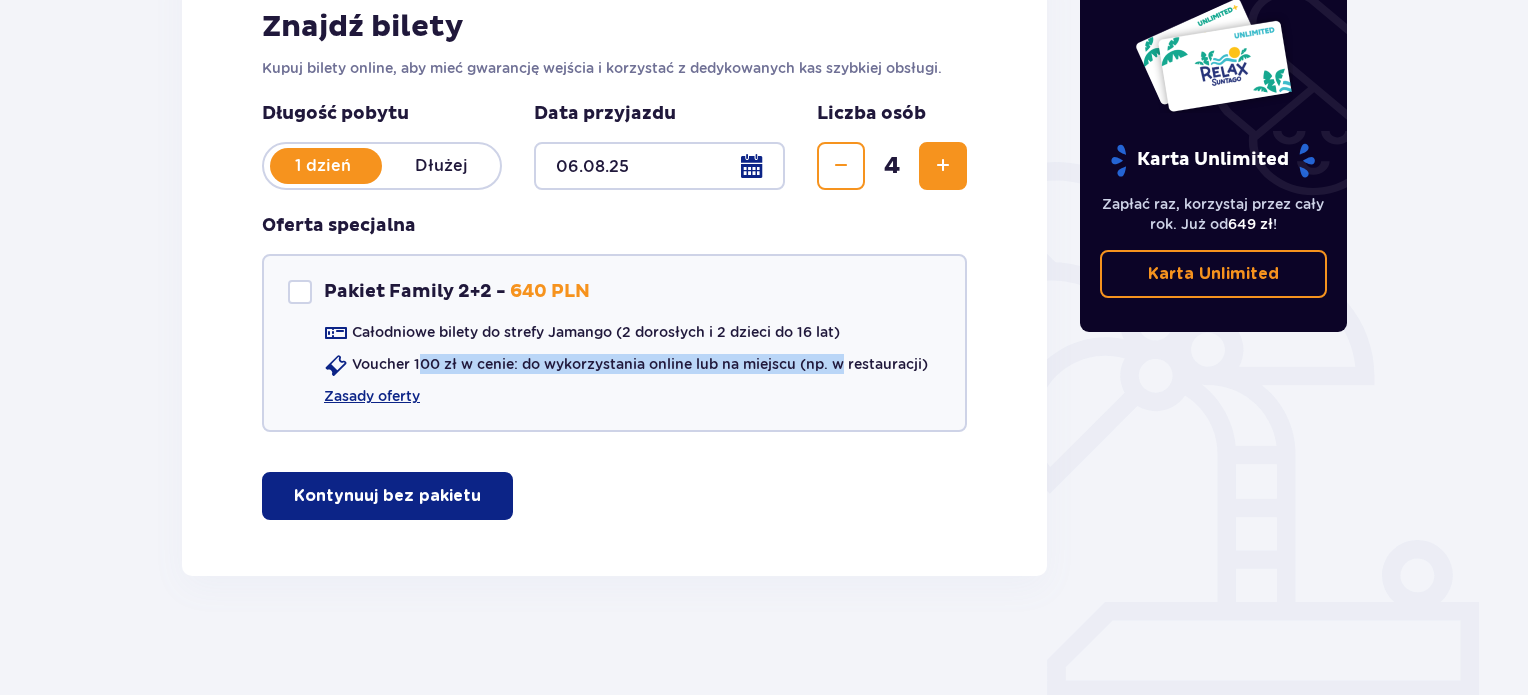 click on "Kontynuuj bez pakietu" at bounding box center [387, 496] 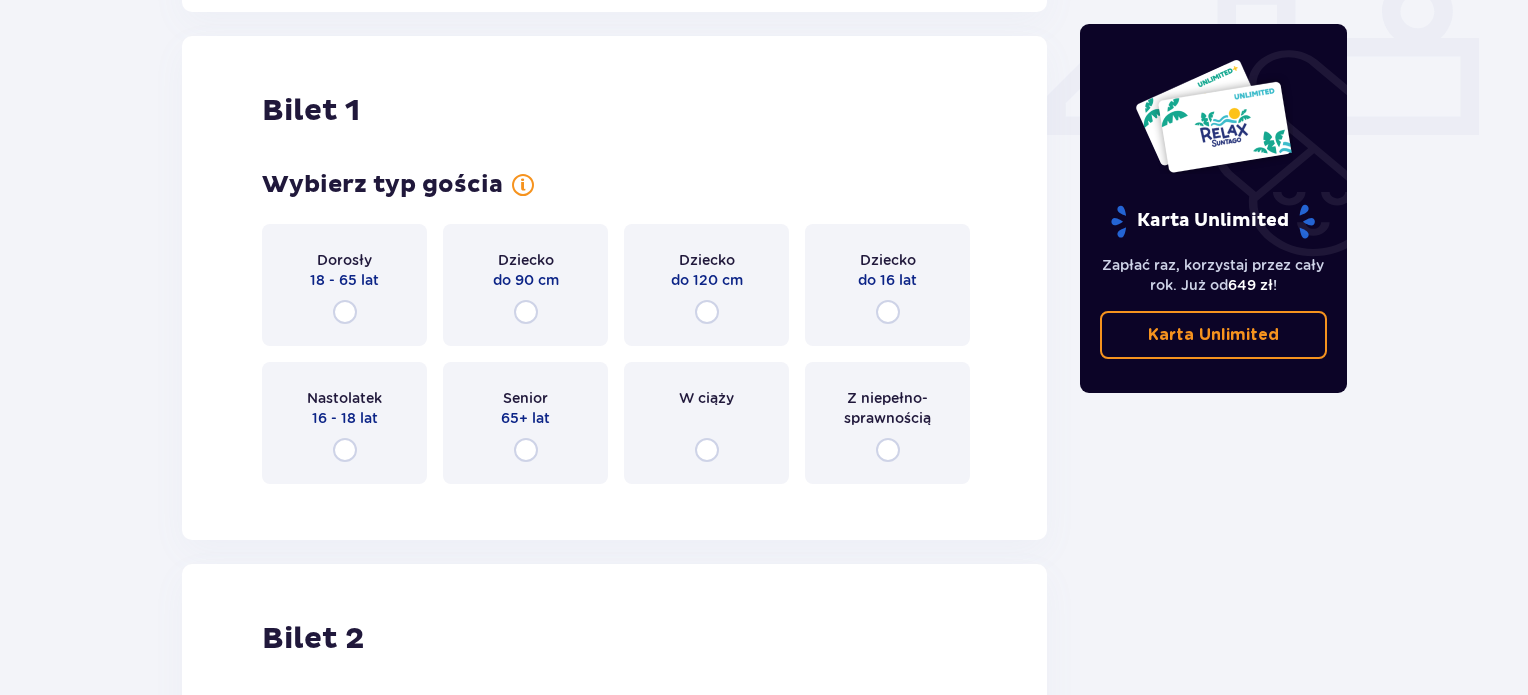 scroll, scrollTop: 909, scrollLeft: 0, axis: vertical 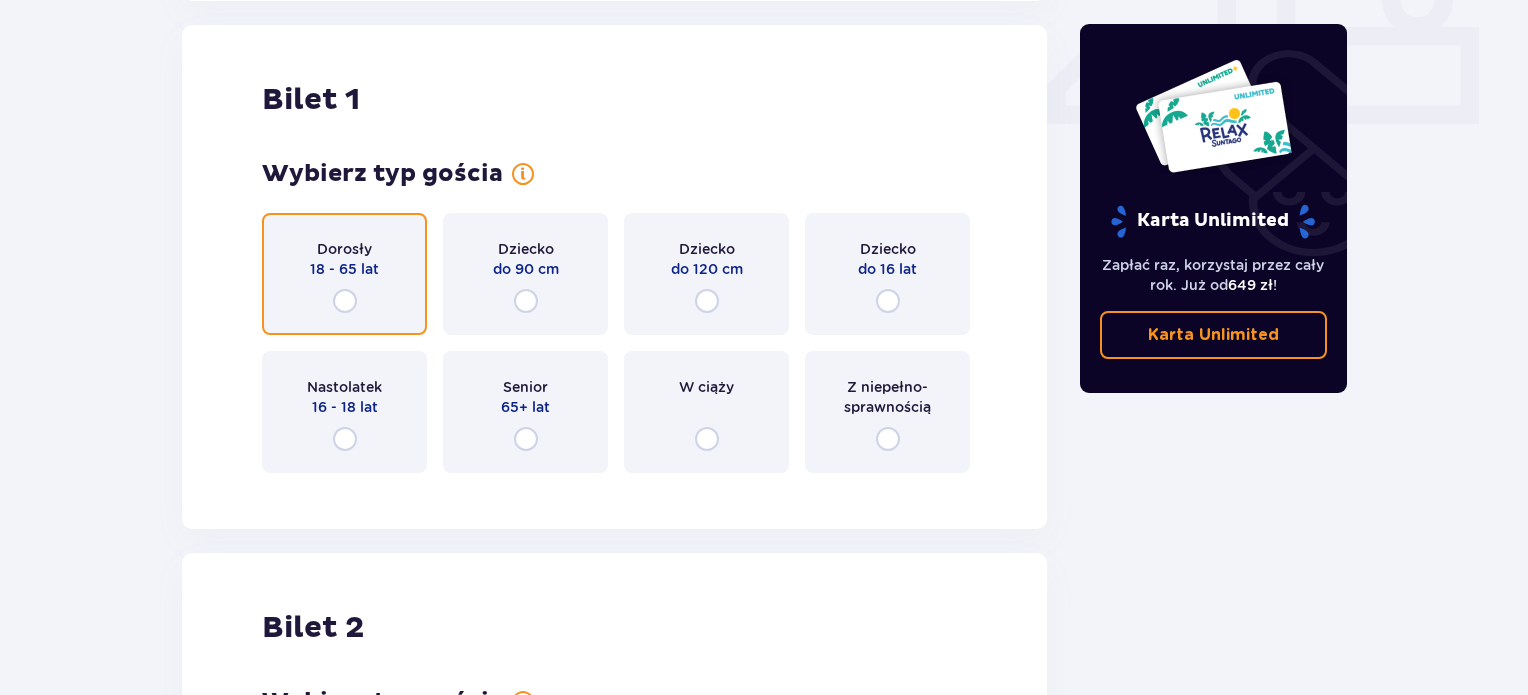 click at bounding box center (345, 301) 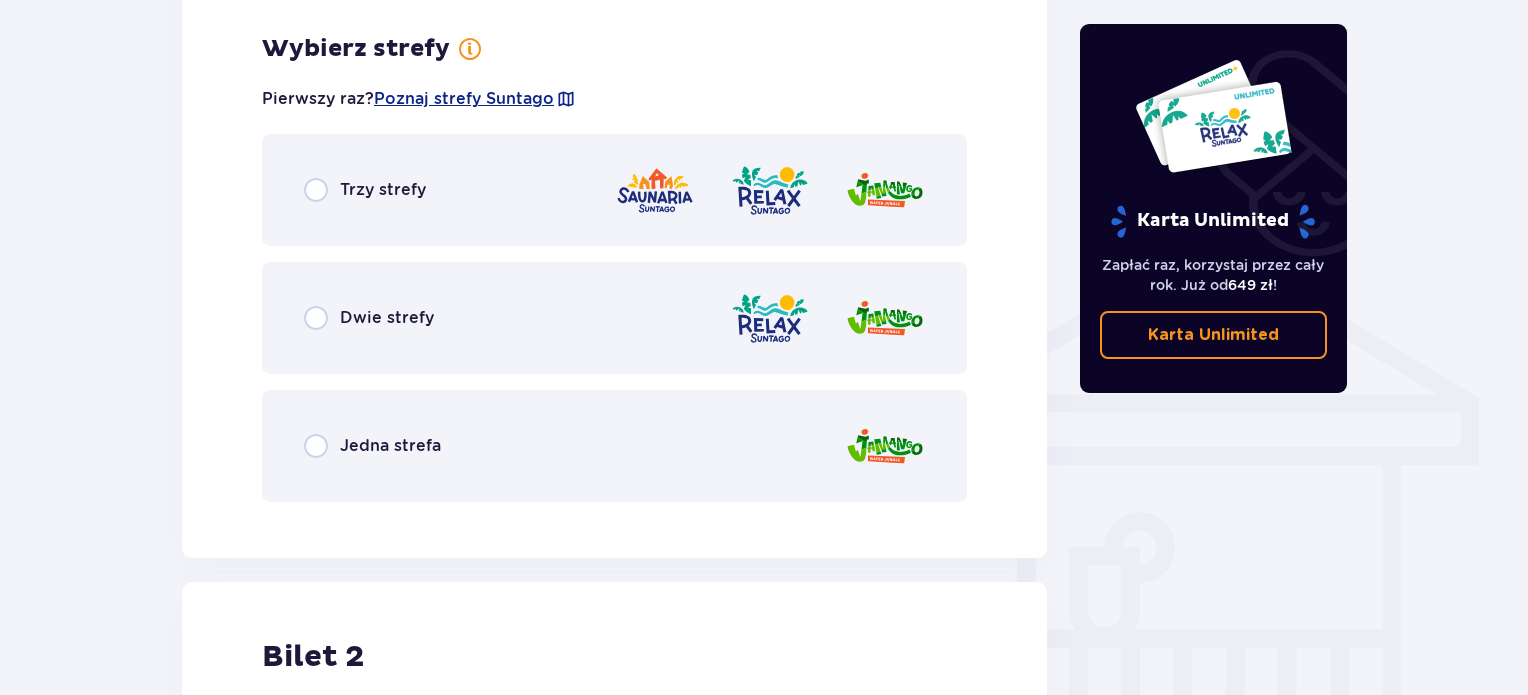 scroll, scrollTop: 1397, scrollLeft: 0, axis: vertical 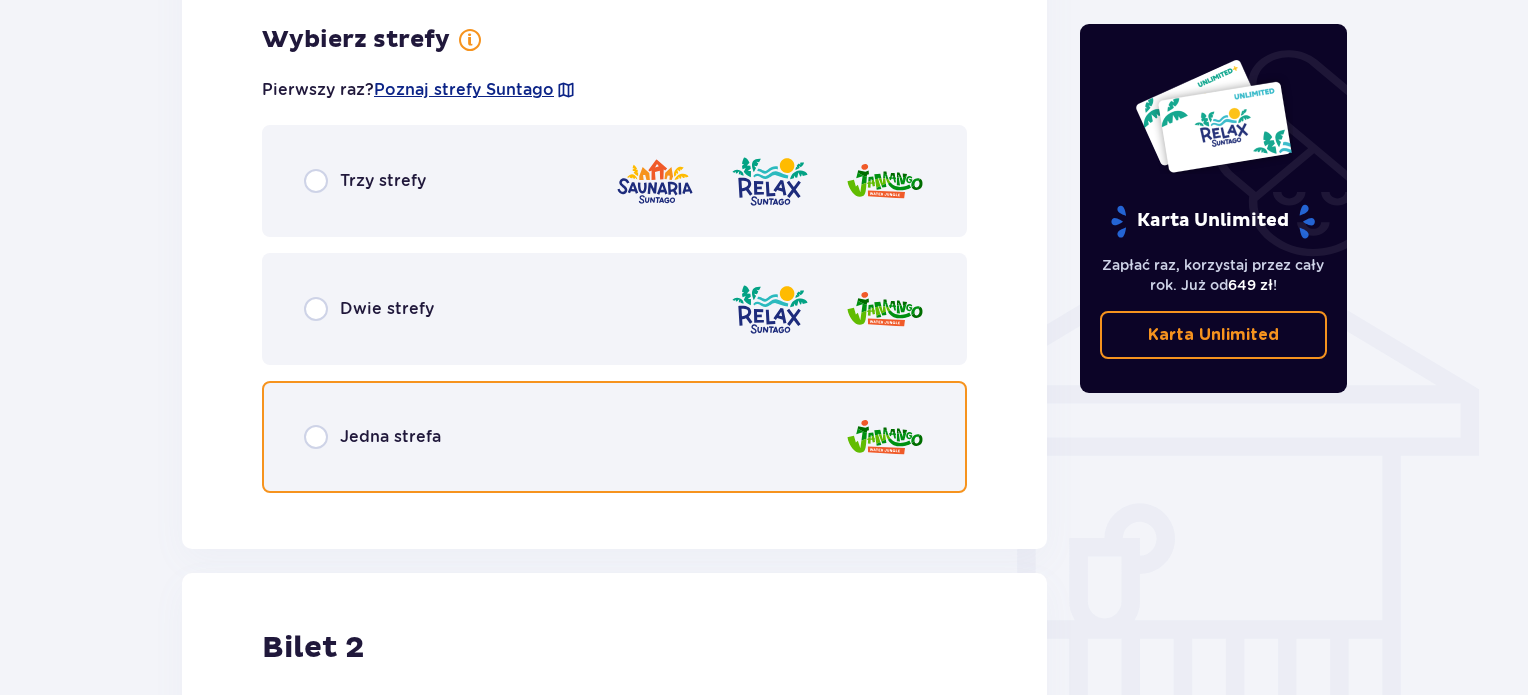 click at bounding box center [316, 437] 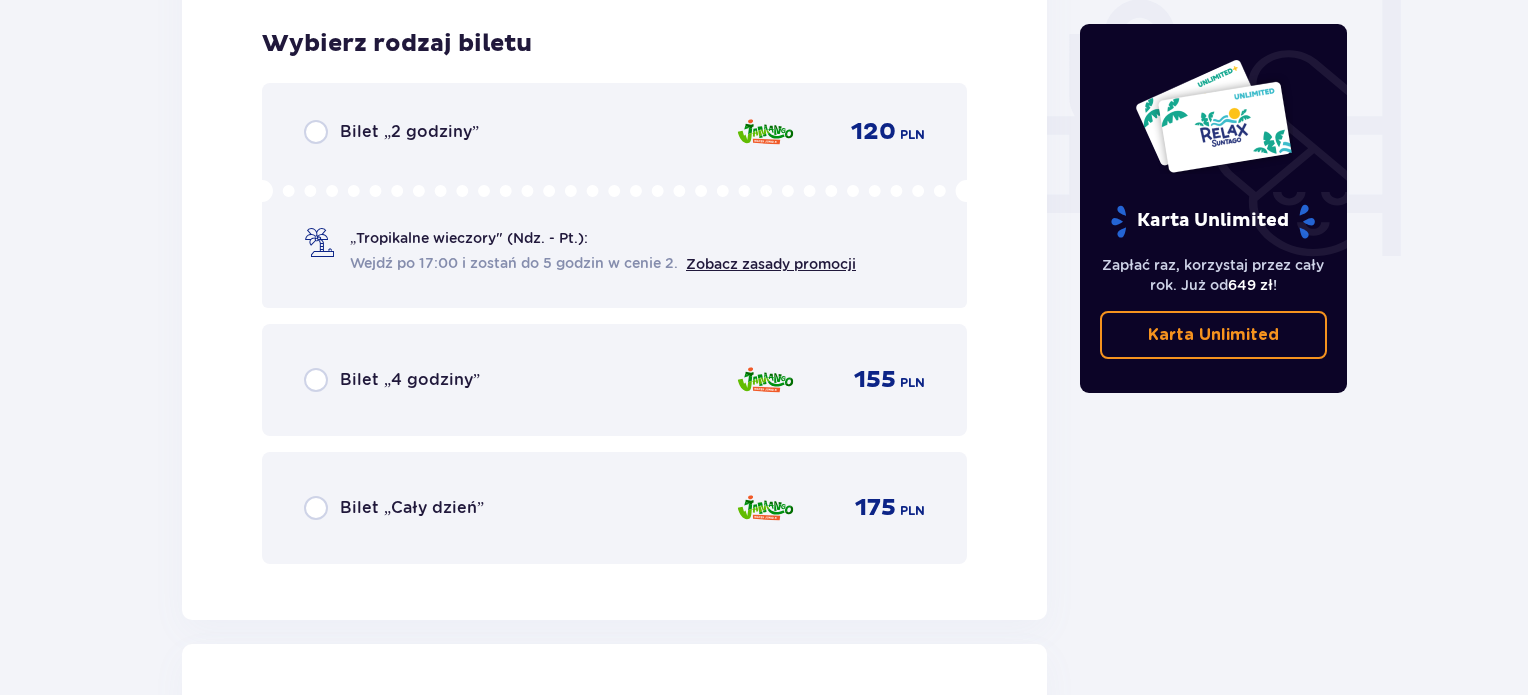 scroll, scrollTop: 1905, scrollLeft: 0, axis: vertical 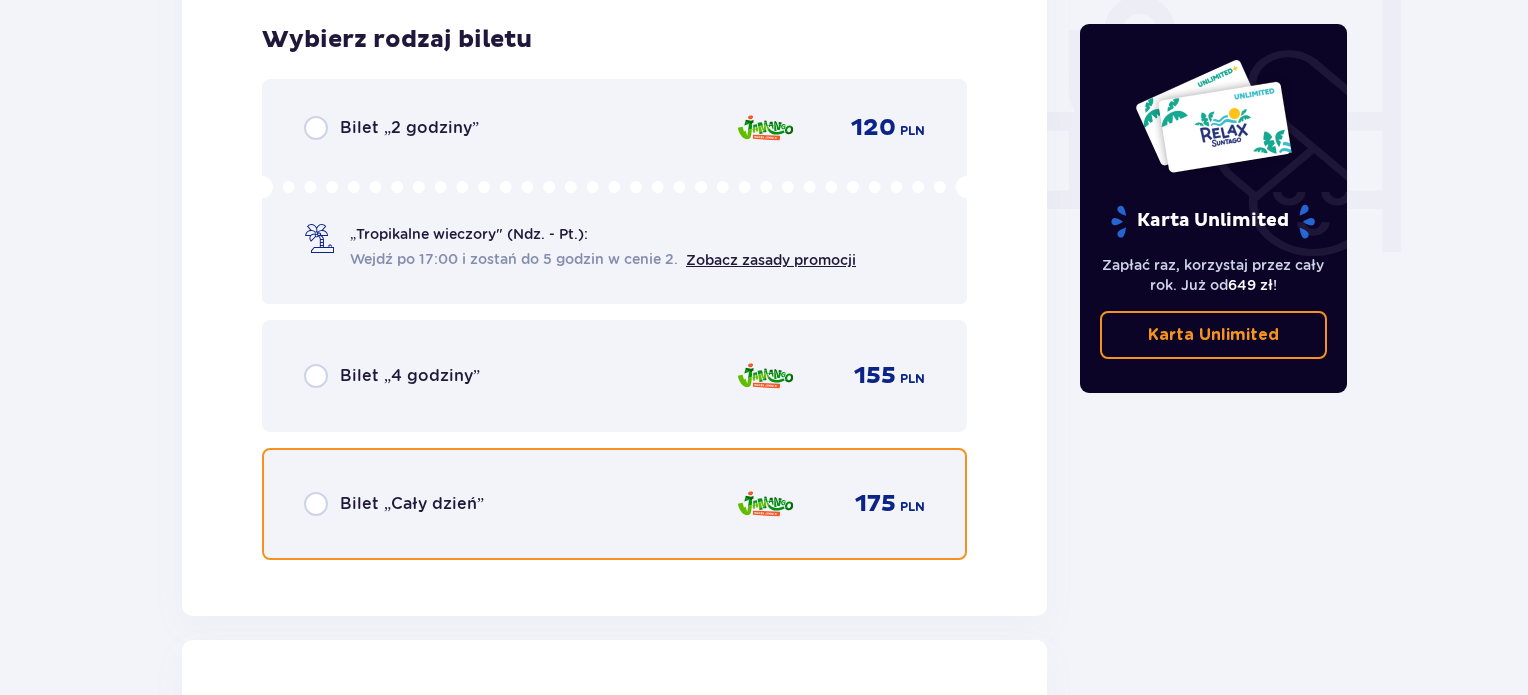 click at bounding box center [316, 504] 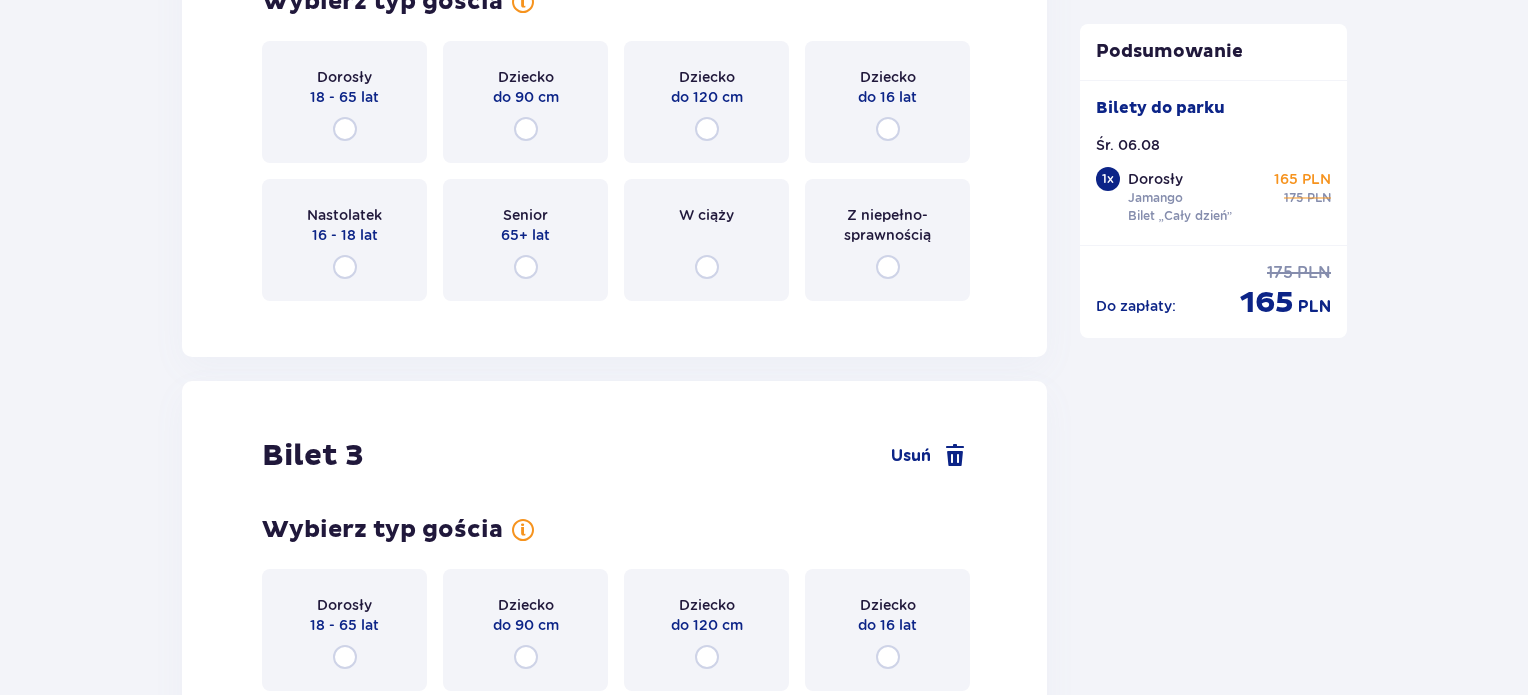 scroll, scrollTop: 2719, scrollLeft: 0, axis: vertical 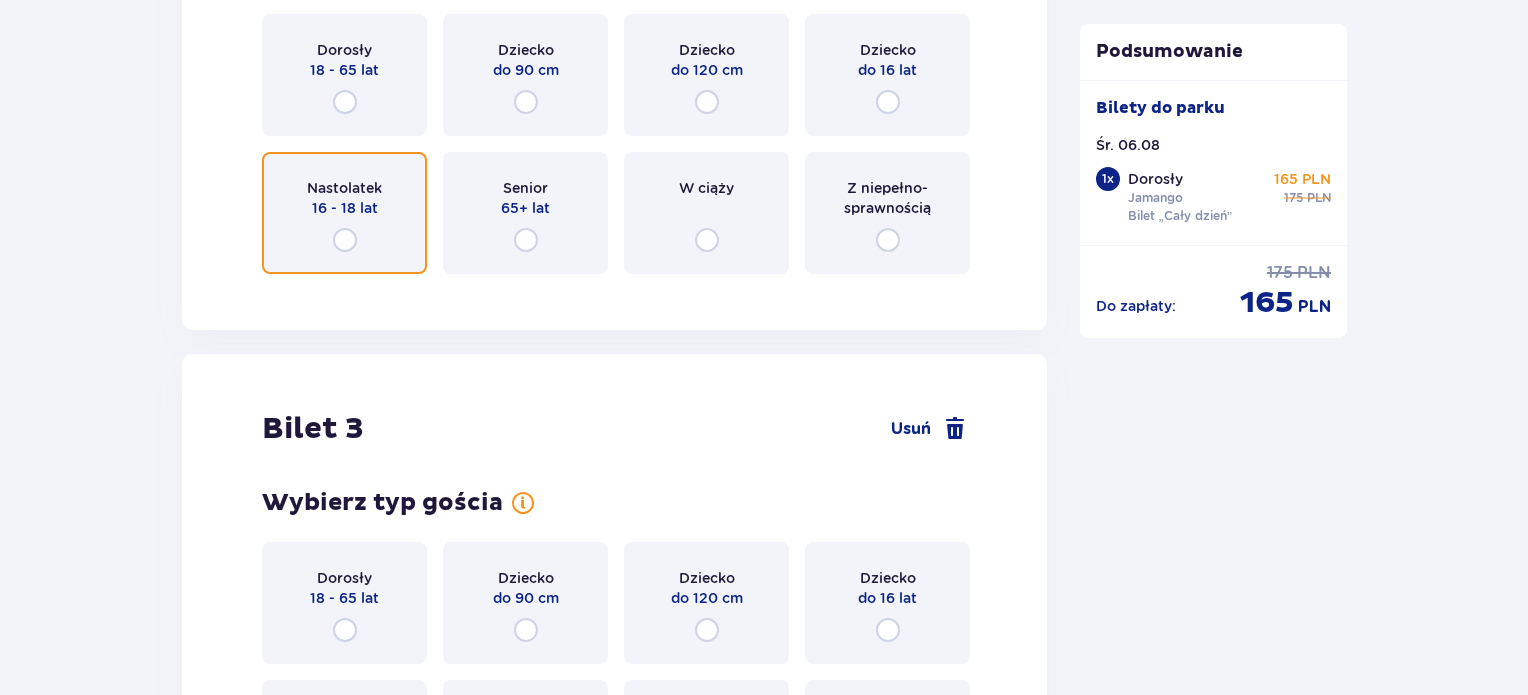 click at bounding box center (345, 240) 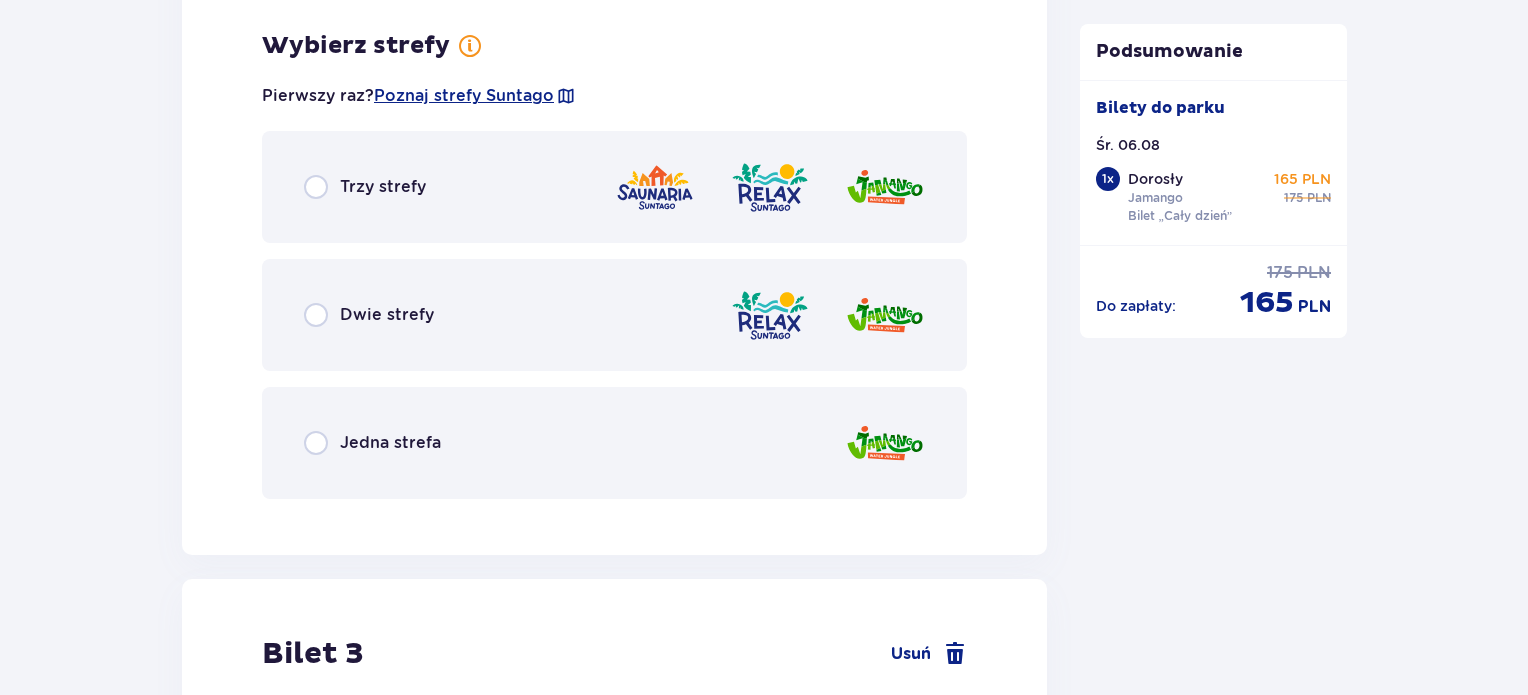 scroll, scrollTop: 3007, scrollLeft: 0, axis: vertical 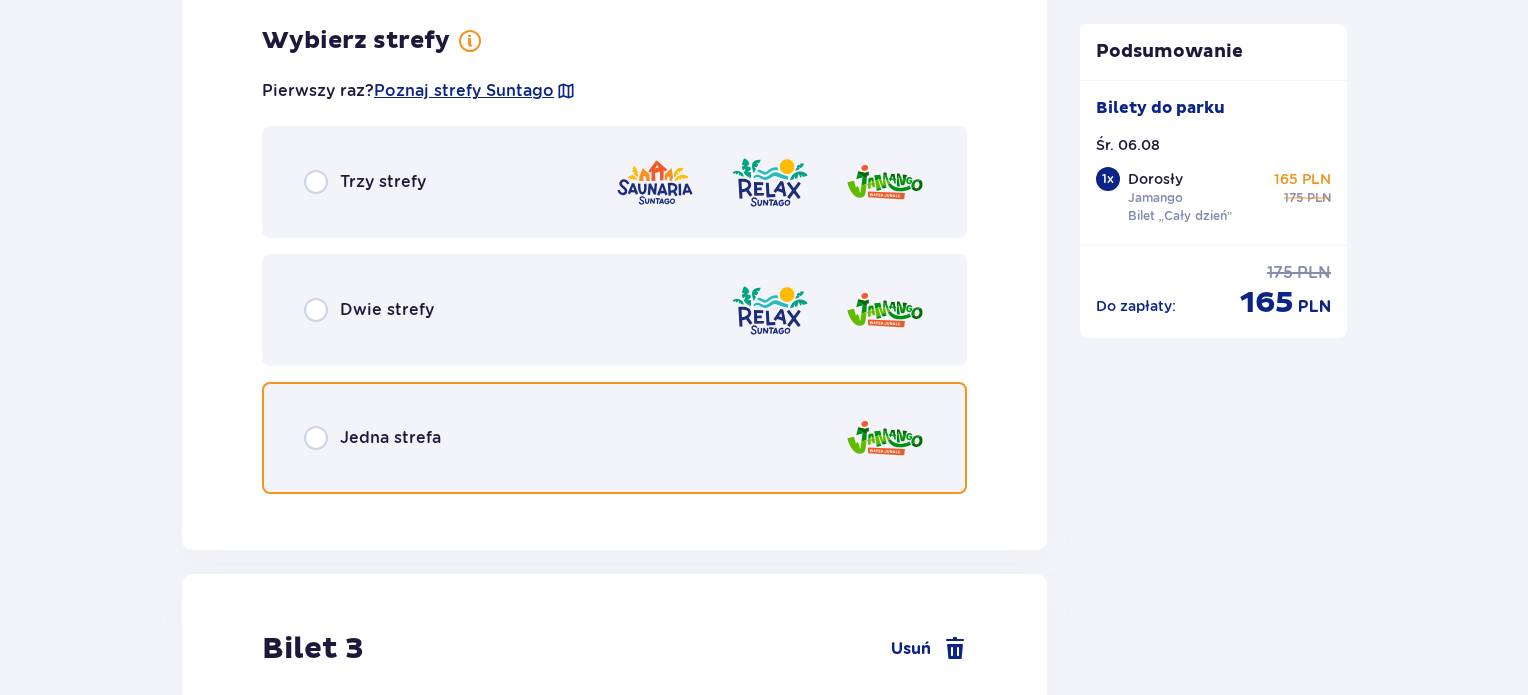 click at bounding box center [316, 438] 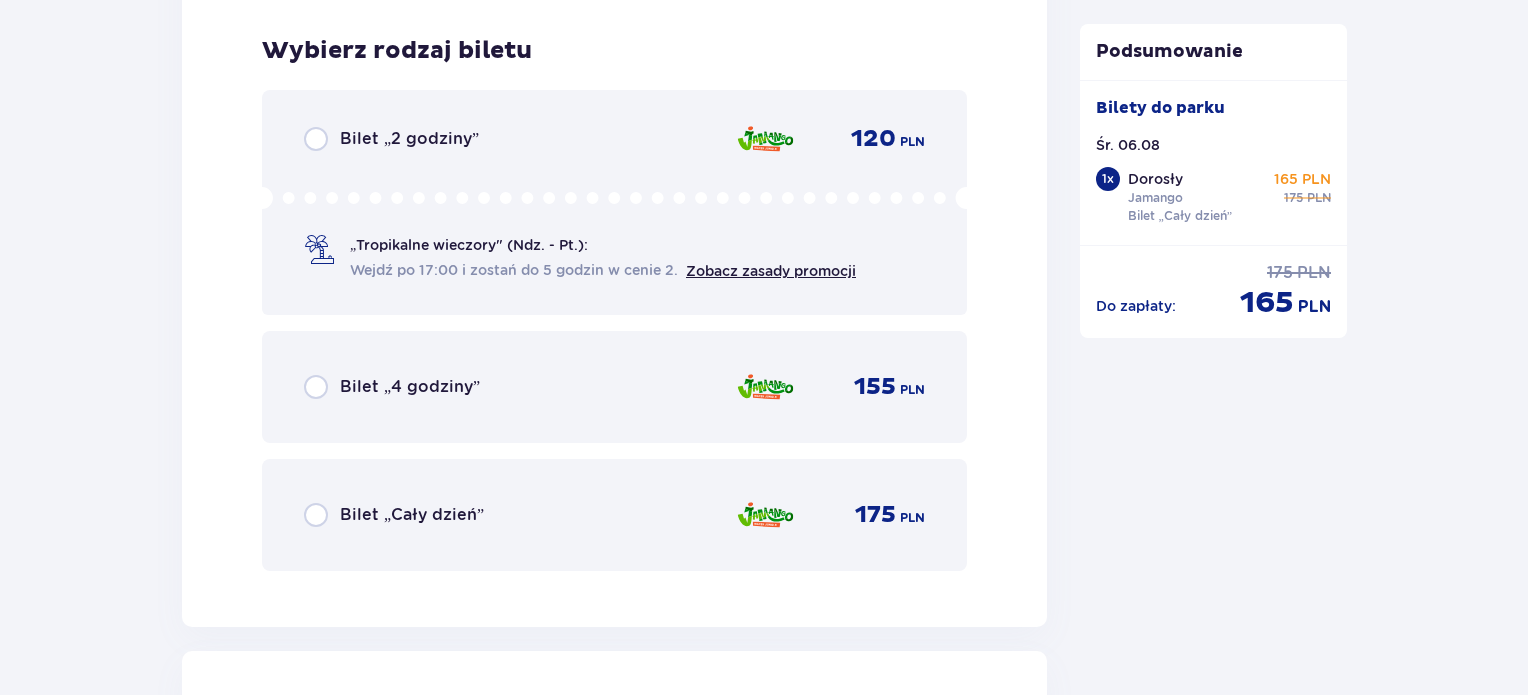 scroll, scrollTop: 3515, scrollLeft: 0, axis: vertical 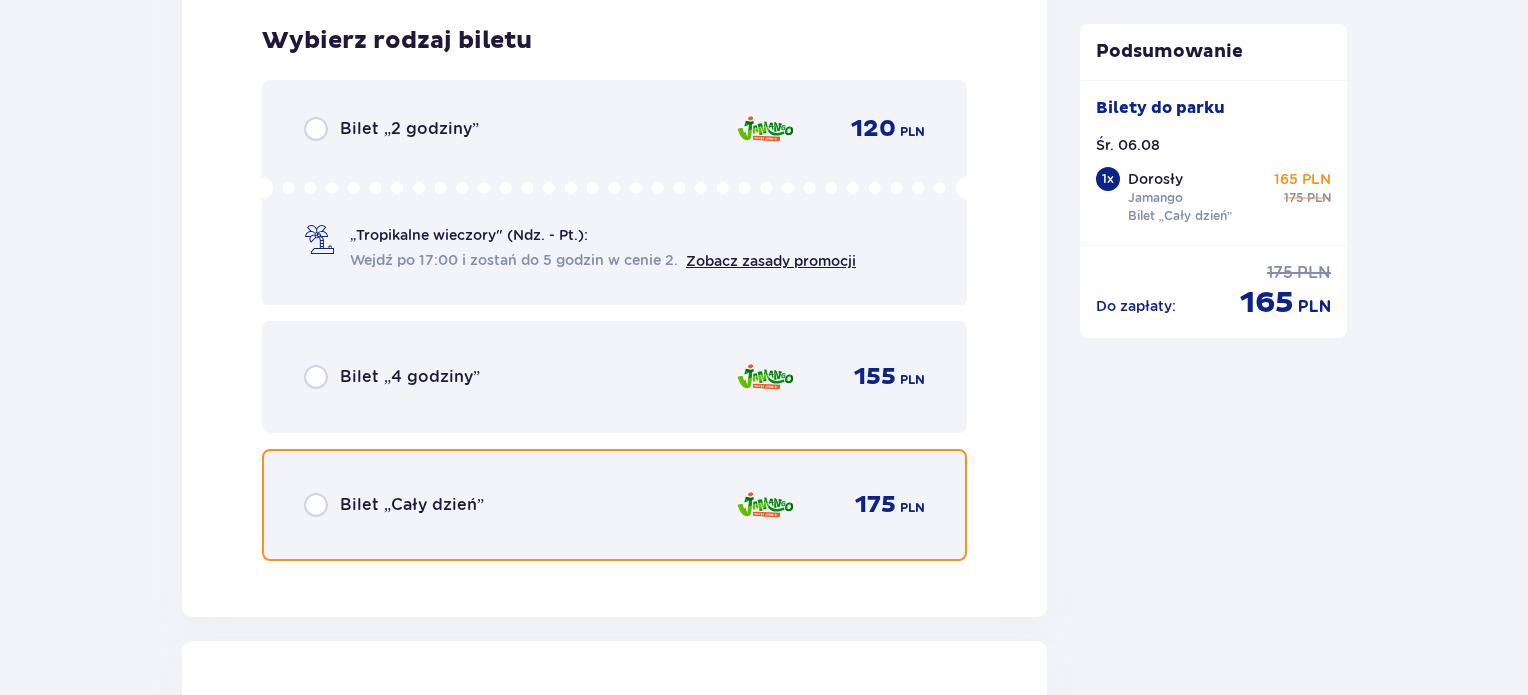 click at bounding box center (316, 505) 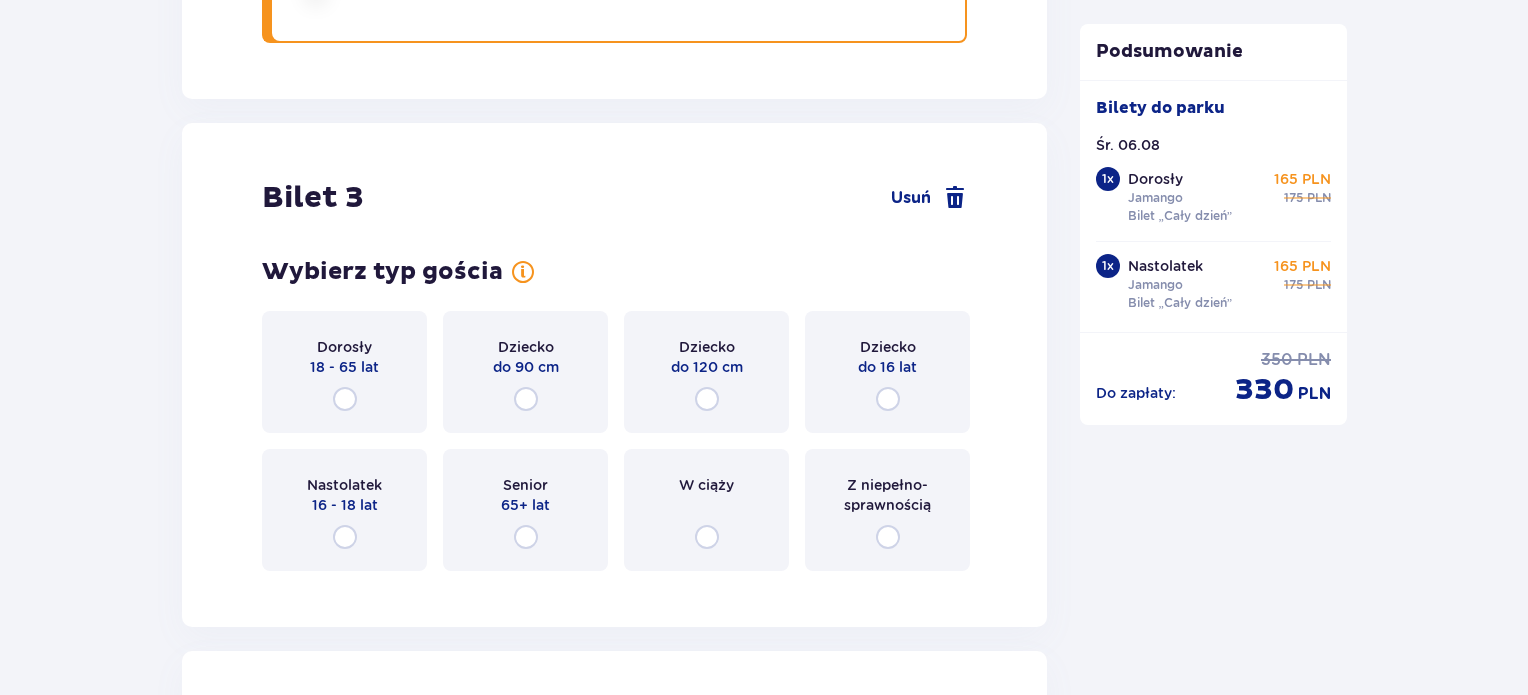 scroll, scrollTop: 4043, scrollLeft: 0, axis: vertical 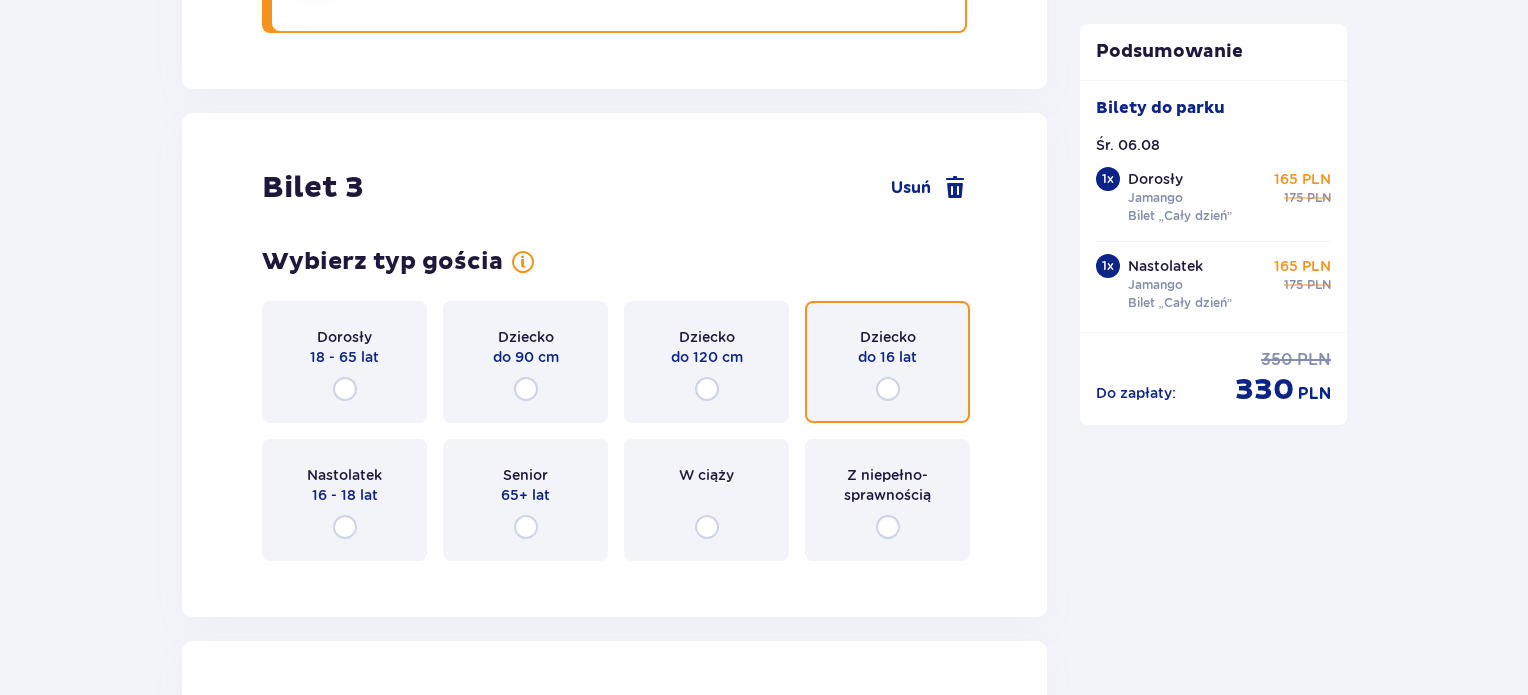 click at bounding box center [888, 389] 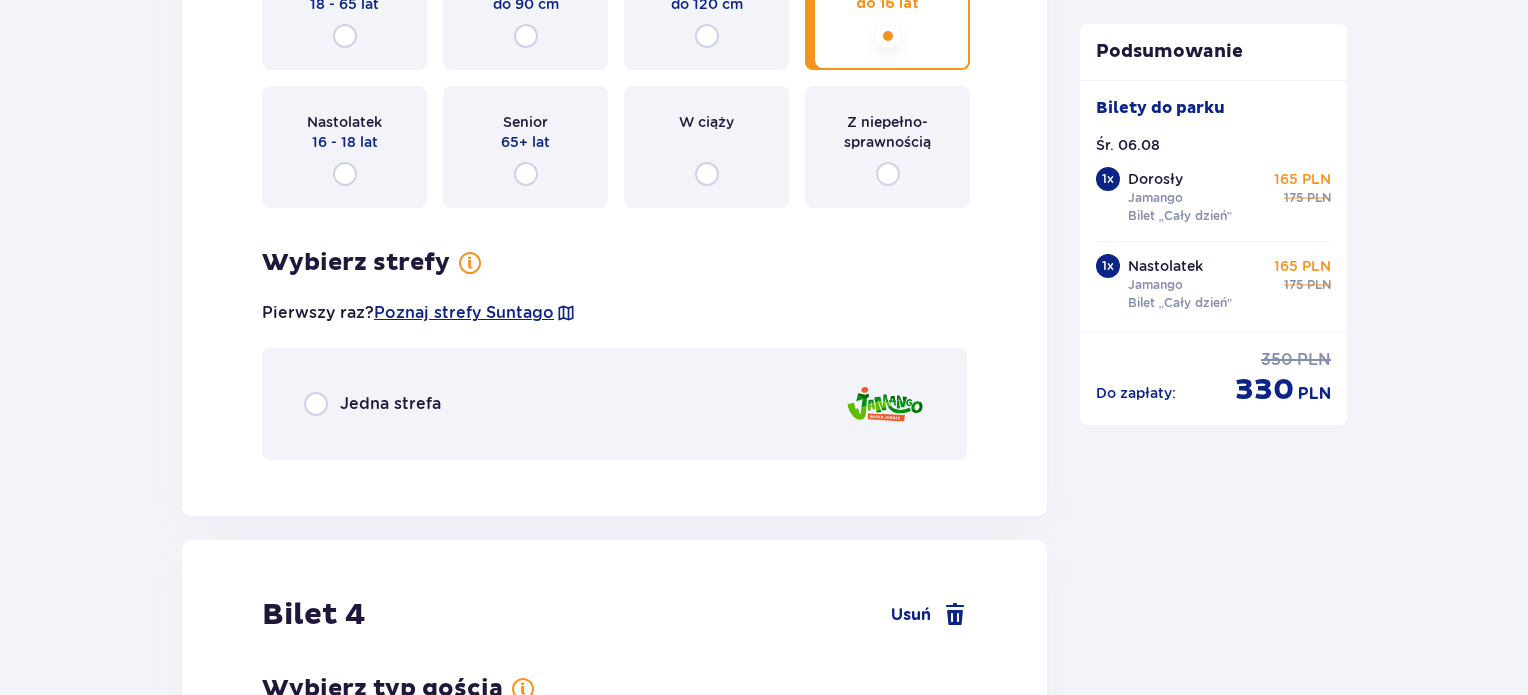 scroll, scrollTop: 4417, scrollLeft: 0, axis: vertical 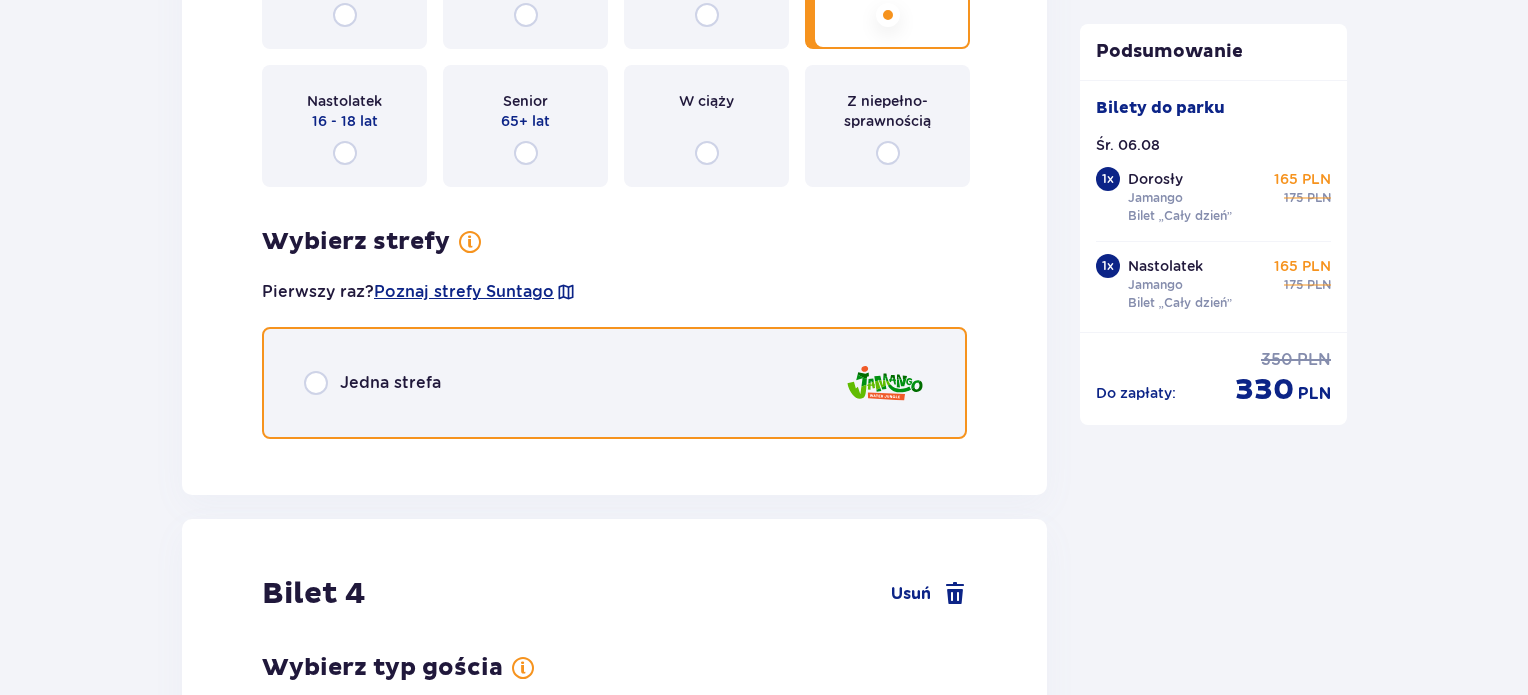 click at bounding box center (316, 383) 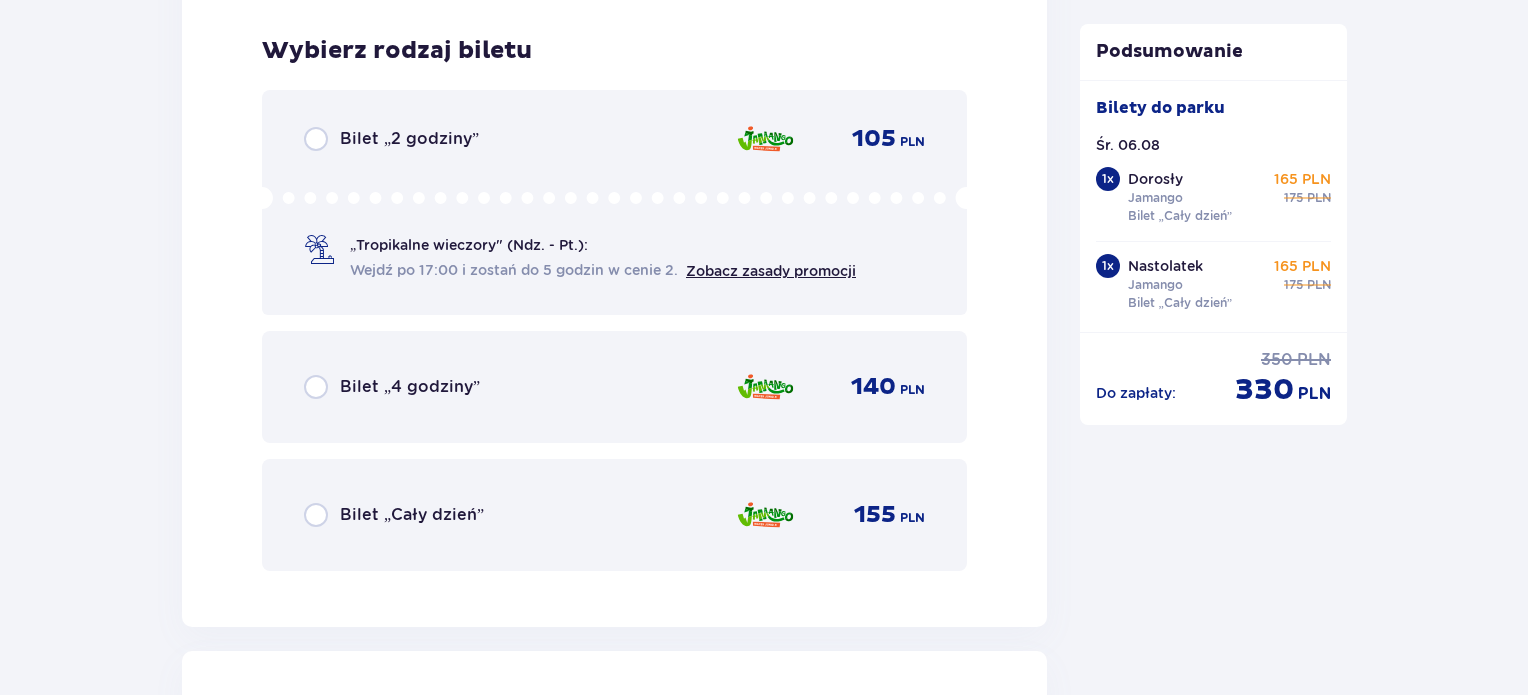 scroll, scrollTop: 4869, scrollLeft: 0, axis: vertical 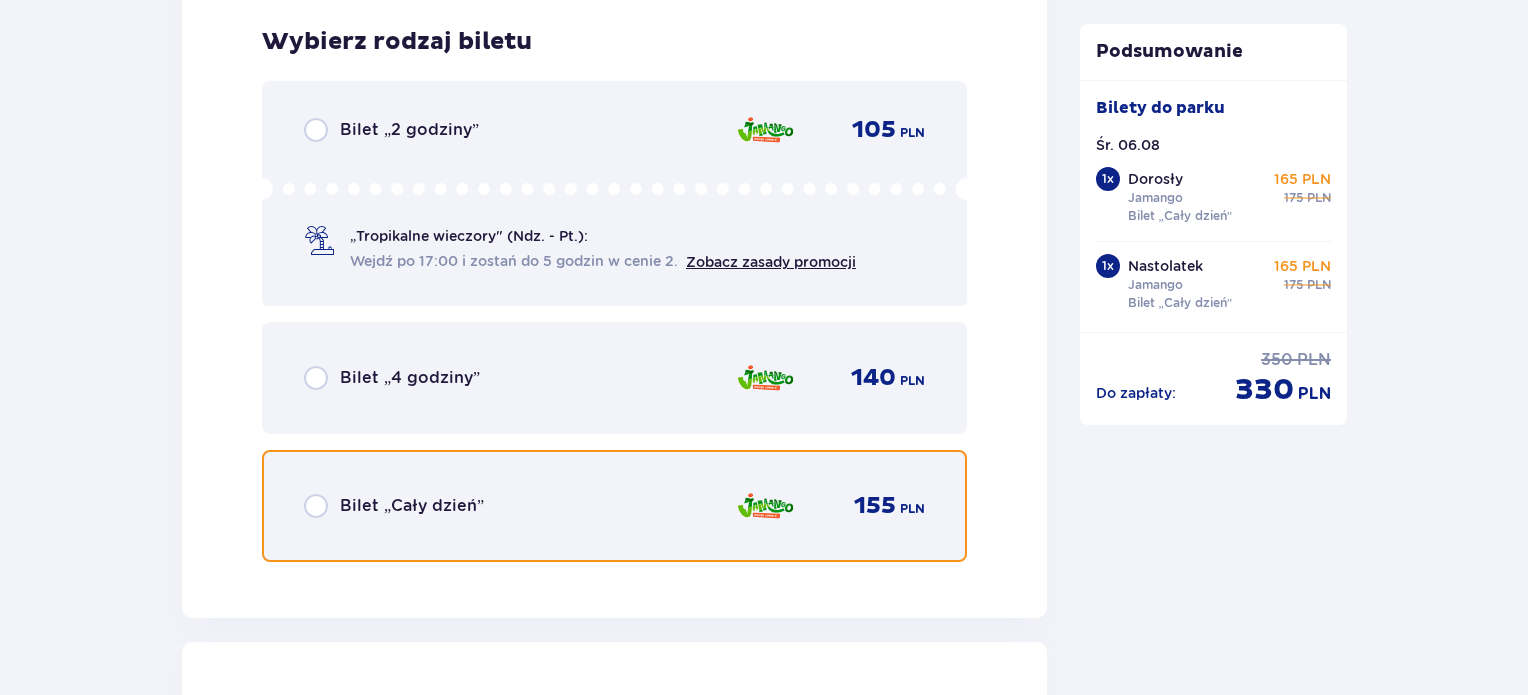 click at bounding box center [316, 506] 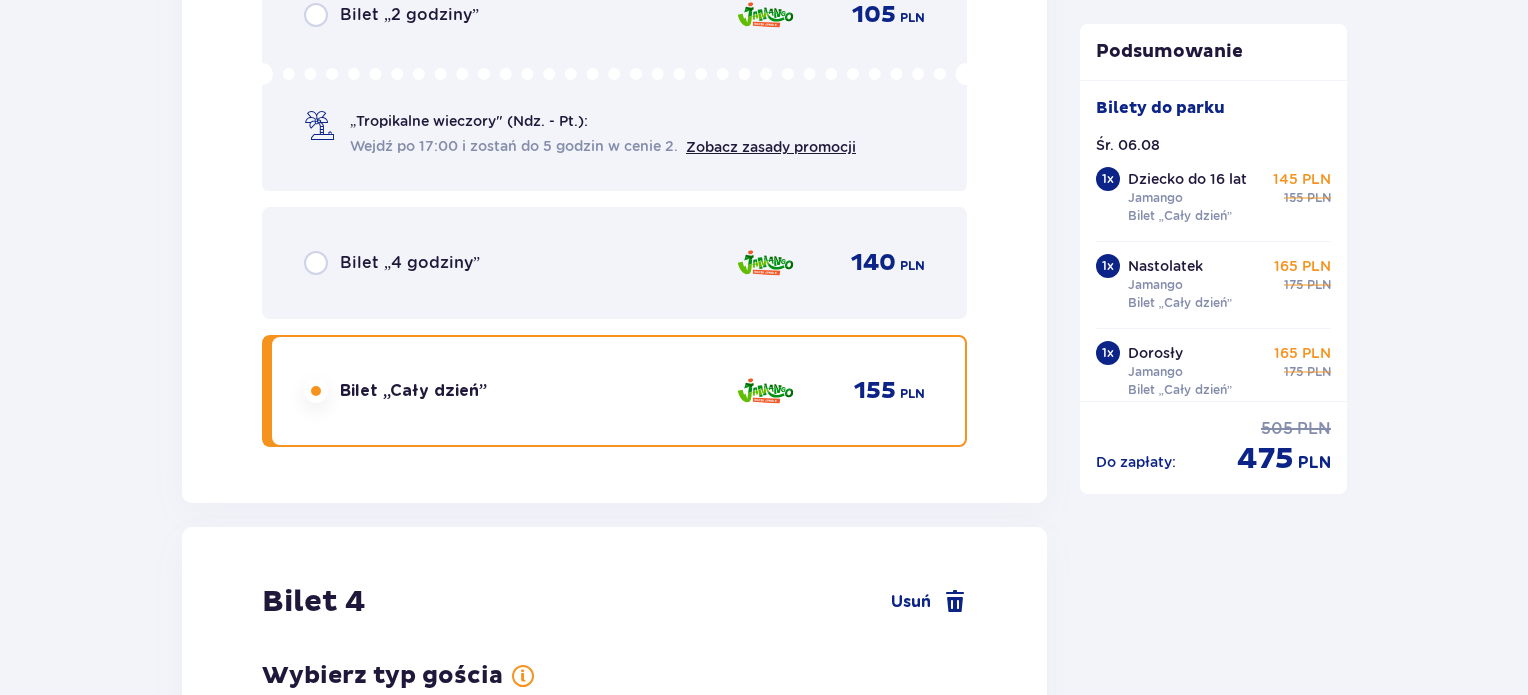 scroll, scrollTop: 5528, scrollLeft: 0, axis: vertical 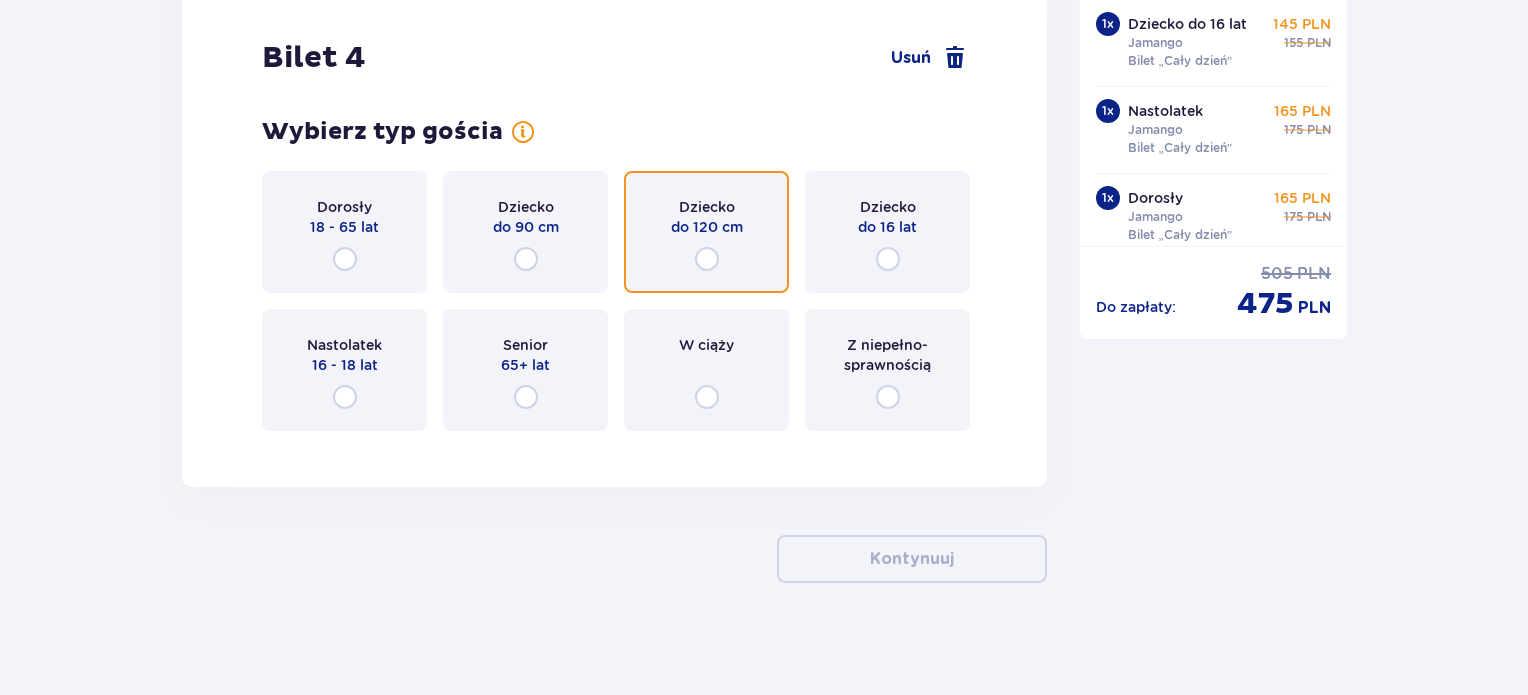 click at bounding box center (707, 259) 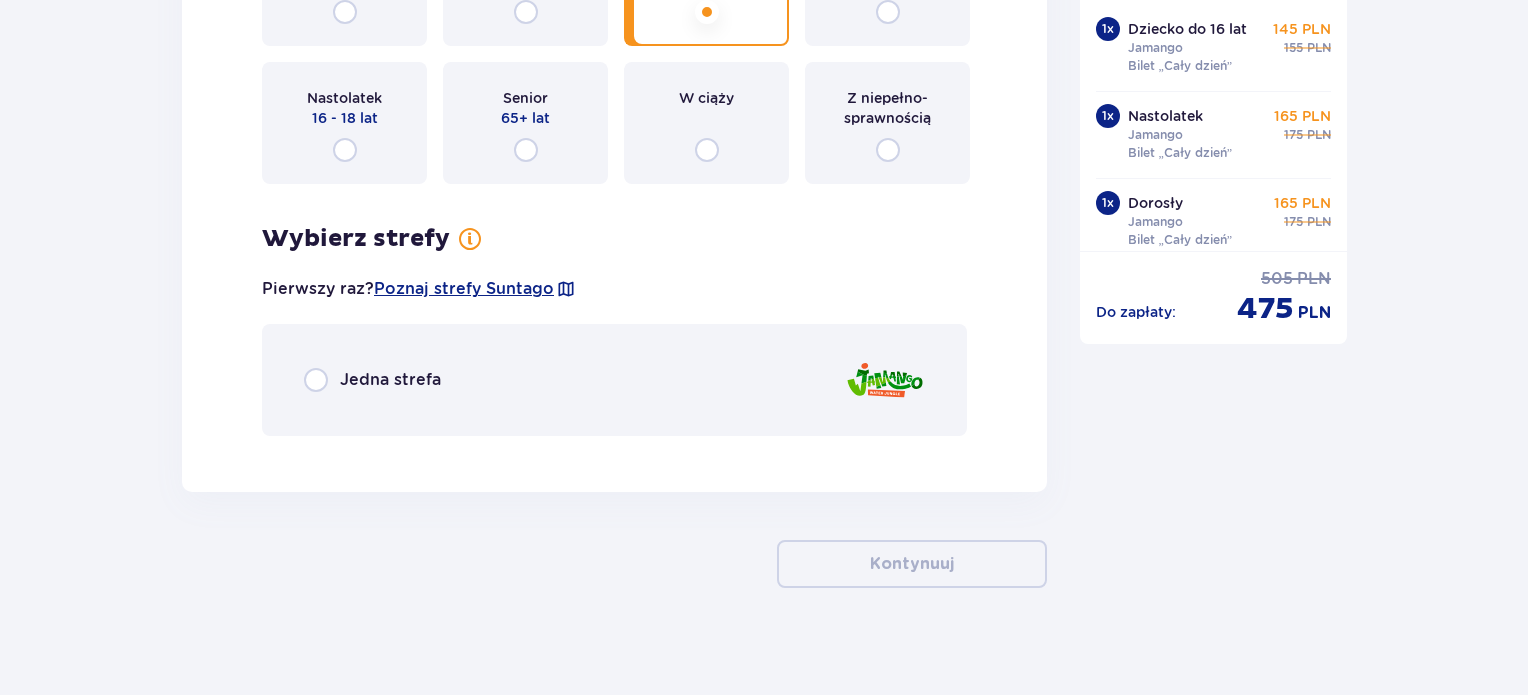 scroll, scrollTop: 5784, scrollLeft: 0, axis: vertical 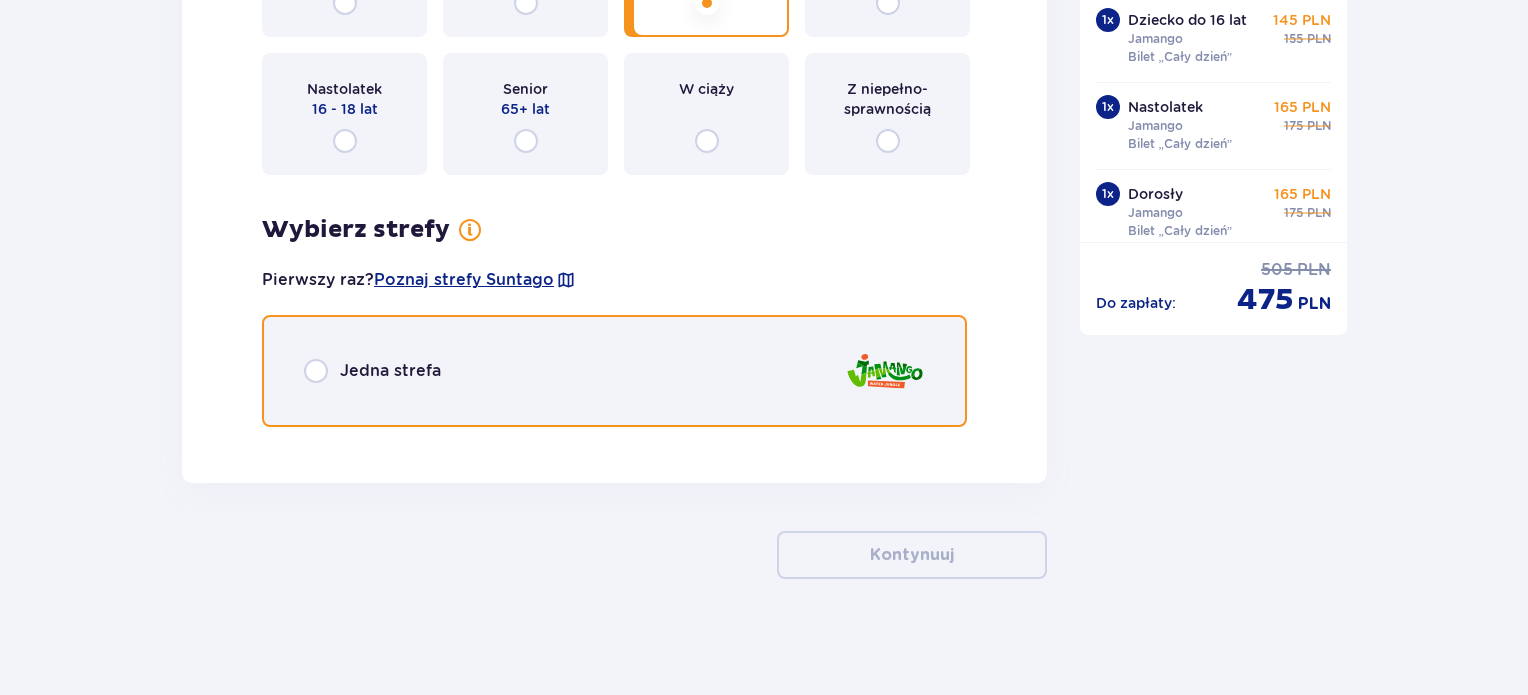 click at bounding box center [316, 371] 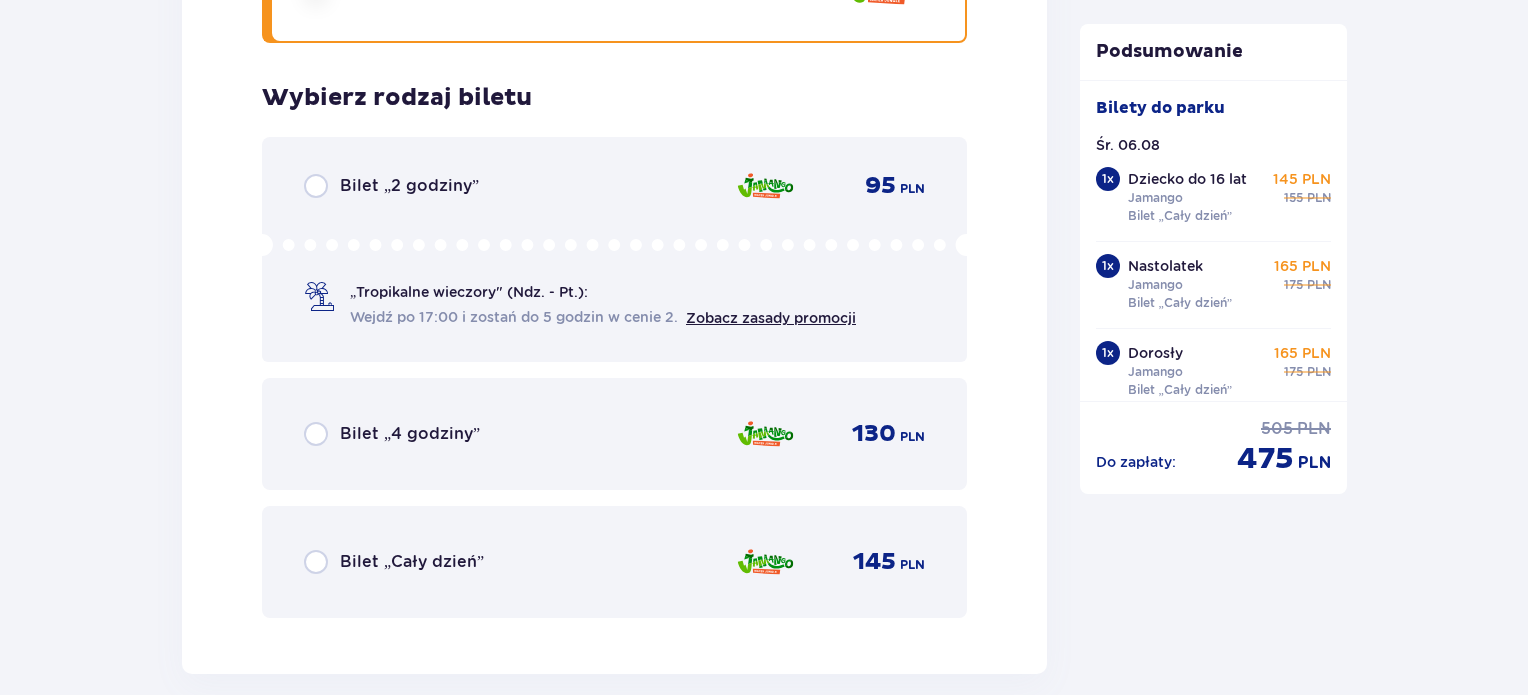 scroll, scrollTop: 6224, scrollLeft: 0, axis: vertical 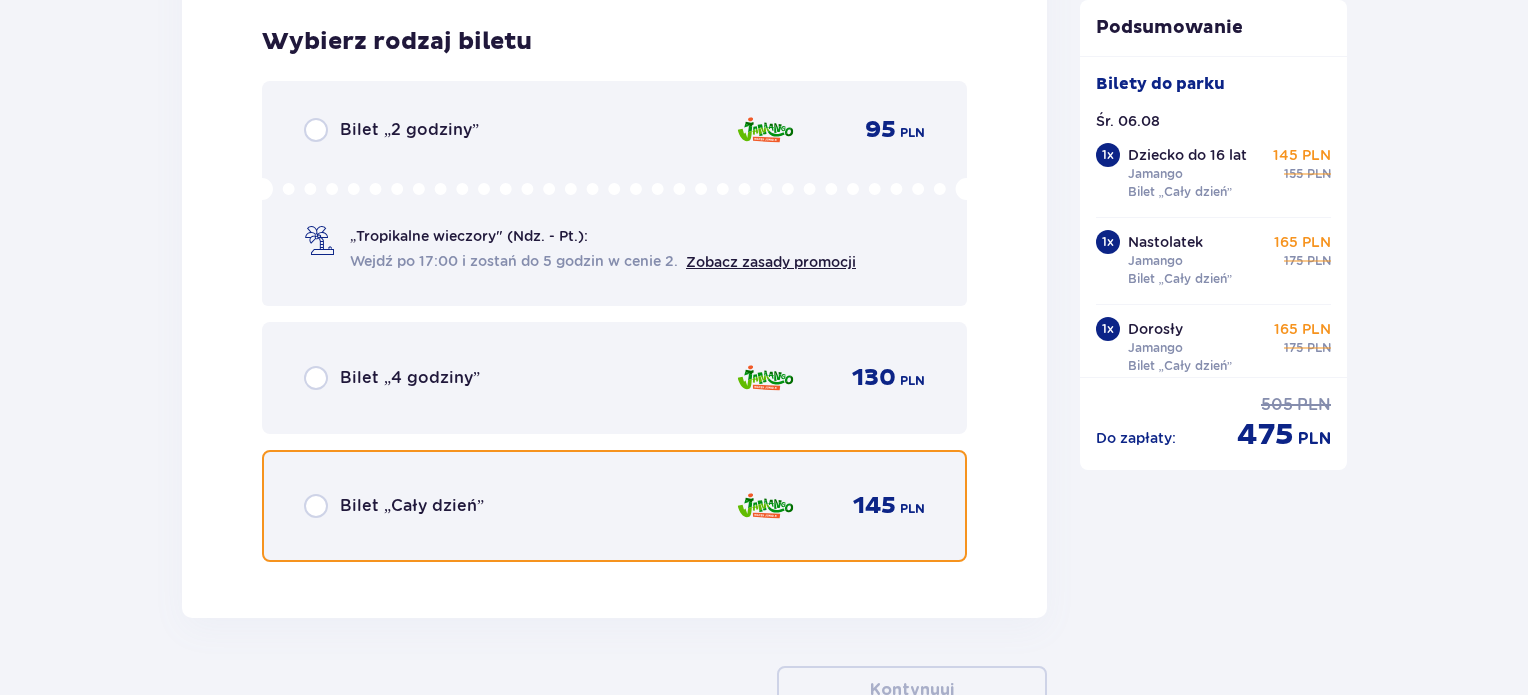 click at bounding box center (316, 506) 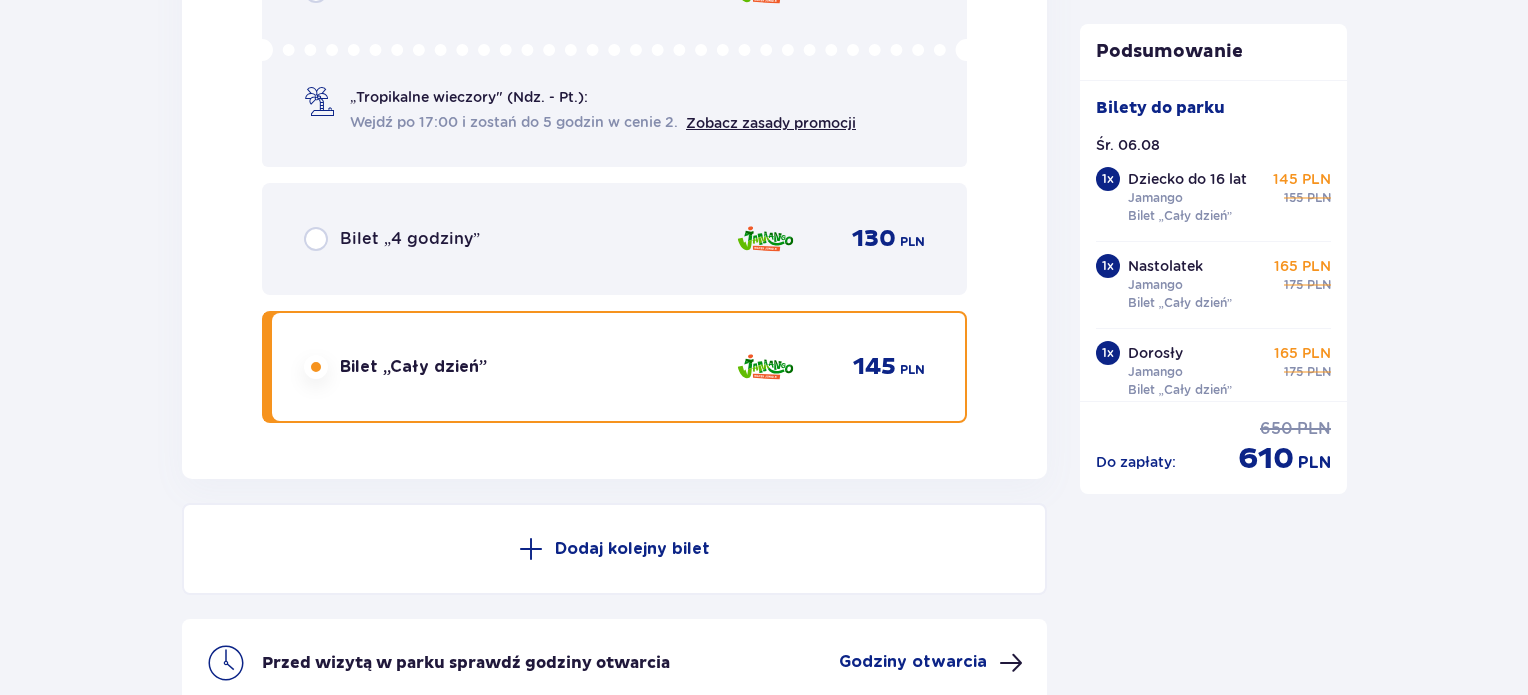 scroll, scrollTop: 6362, scrollLeft: 0, axis: vertical 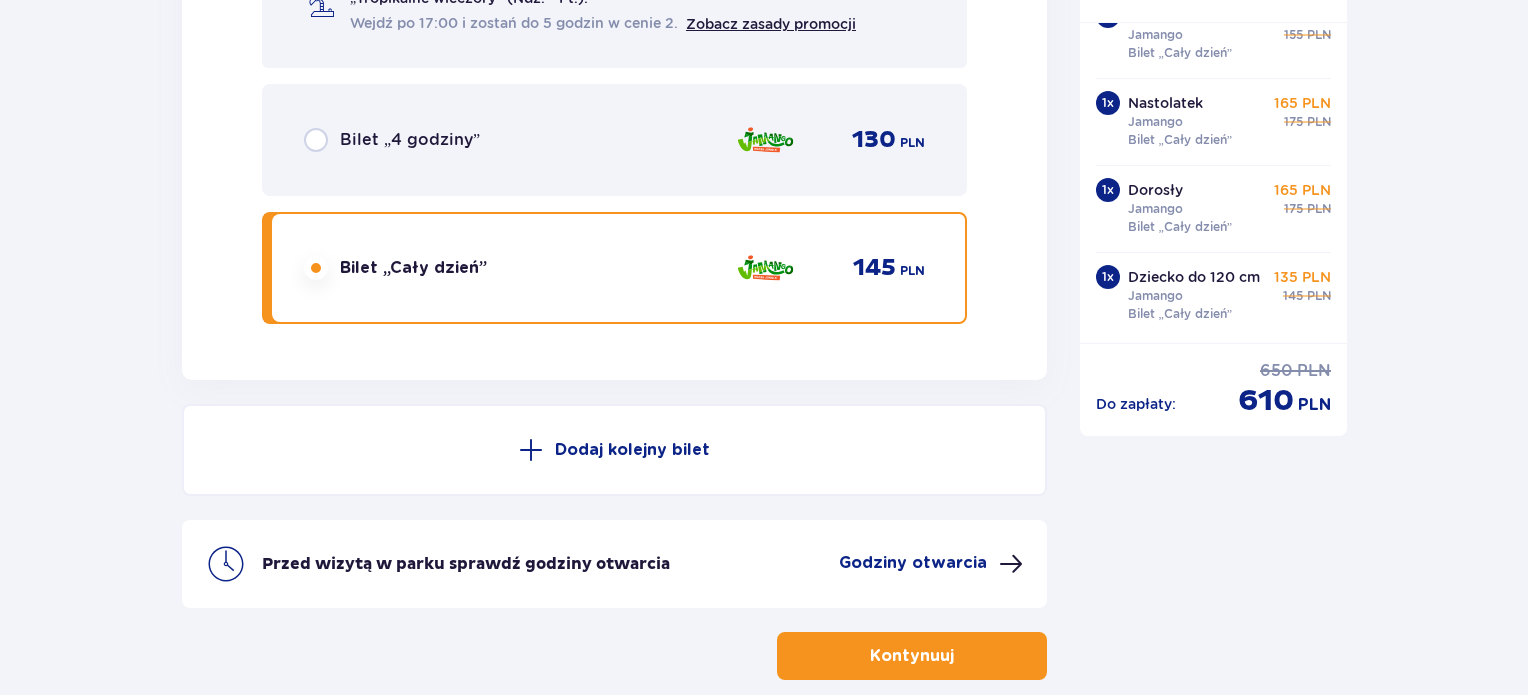 type 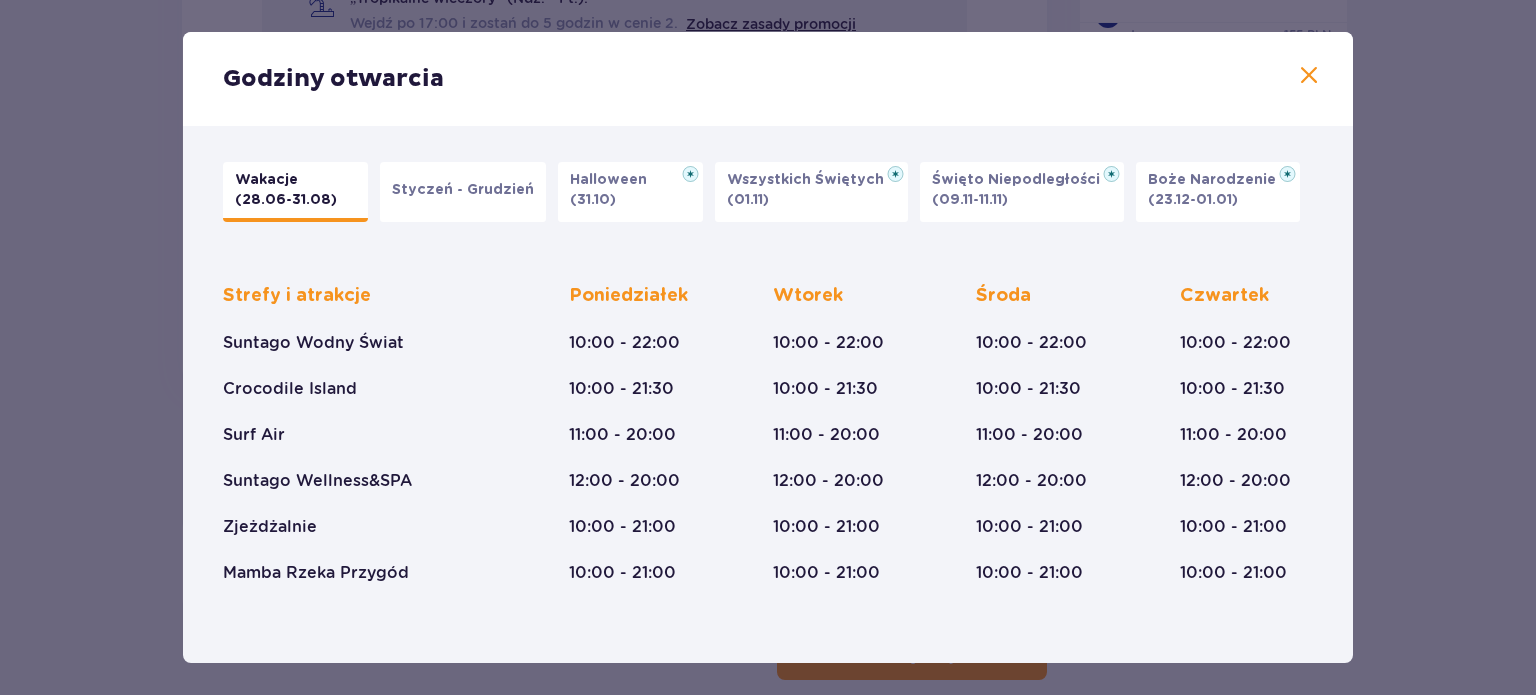 click at bounding box center (1309, 76) 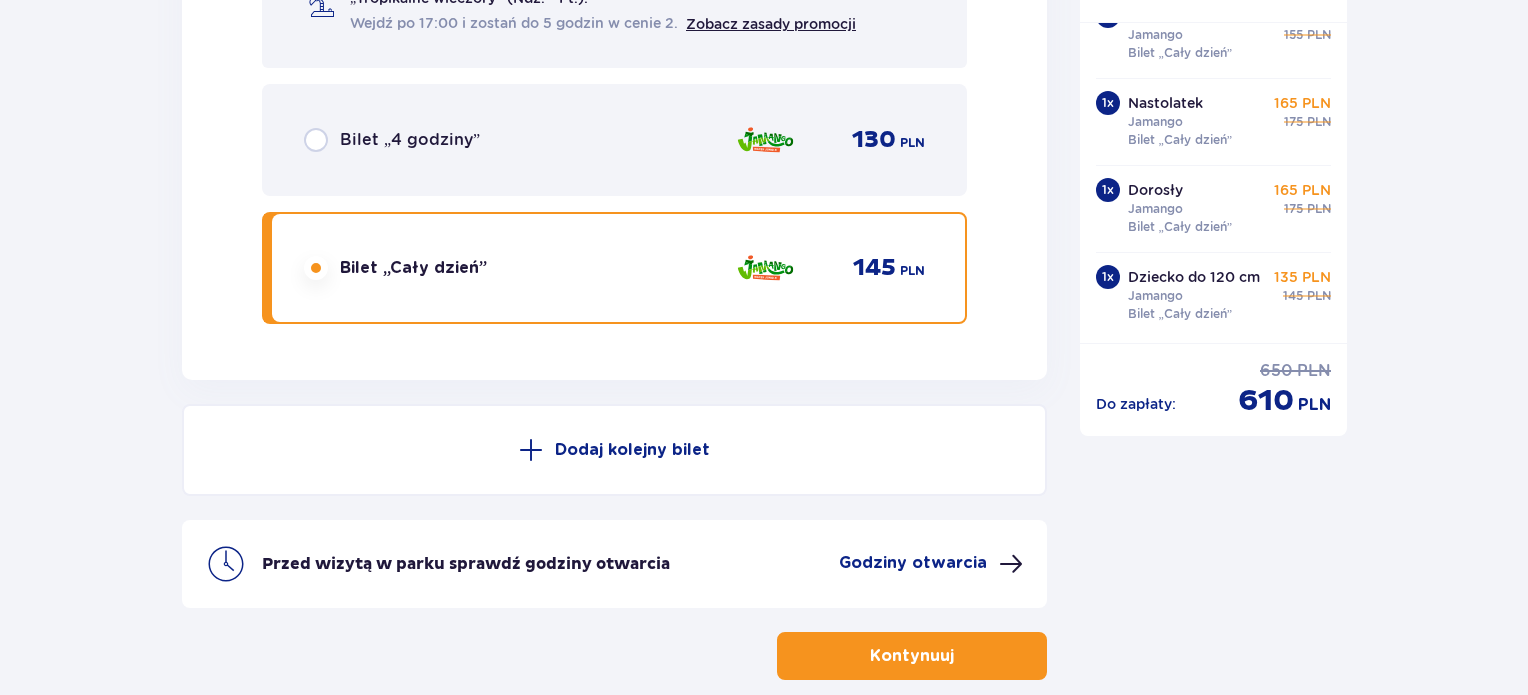 click on "Kontynuuj" at bounding box center [912, 656] 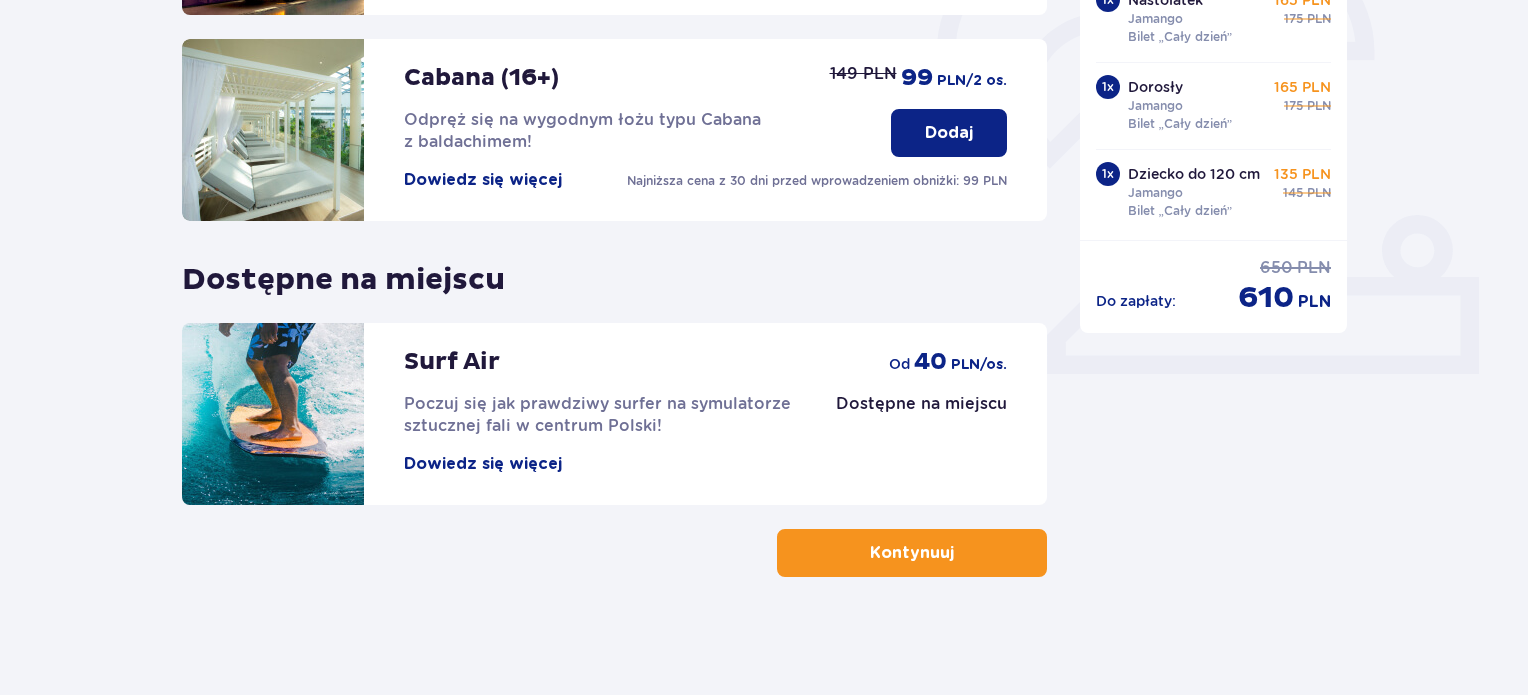 scroll, scrollTop: 660, scrollLeft: 0, axis: vertical 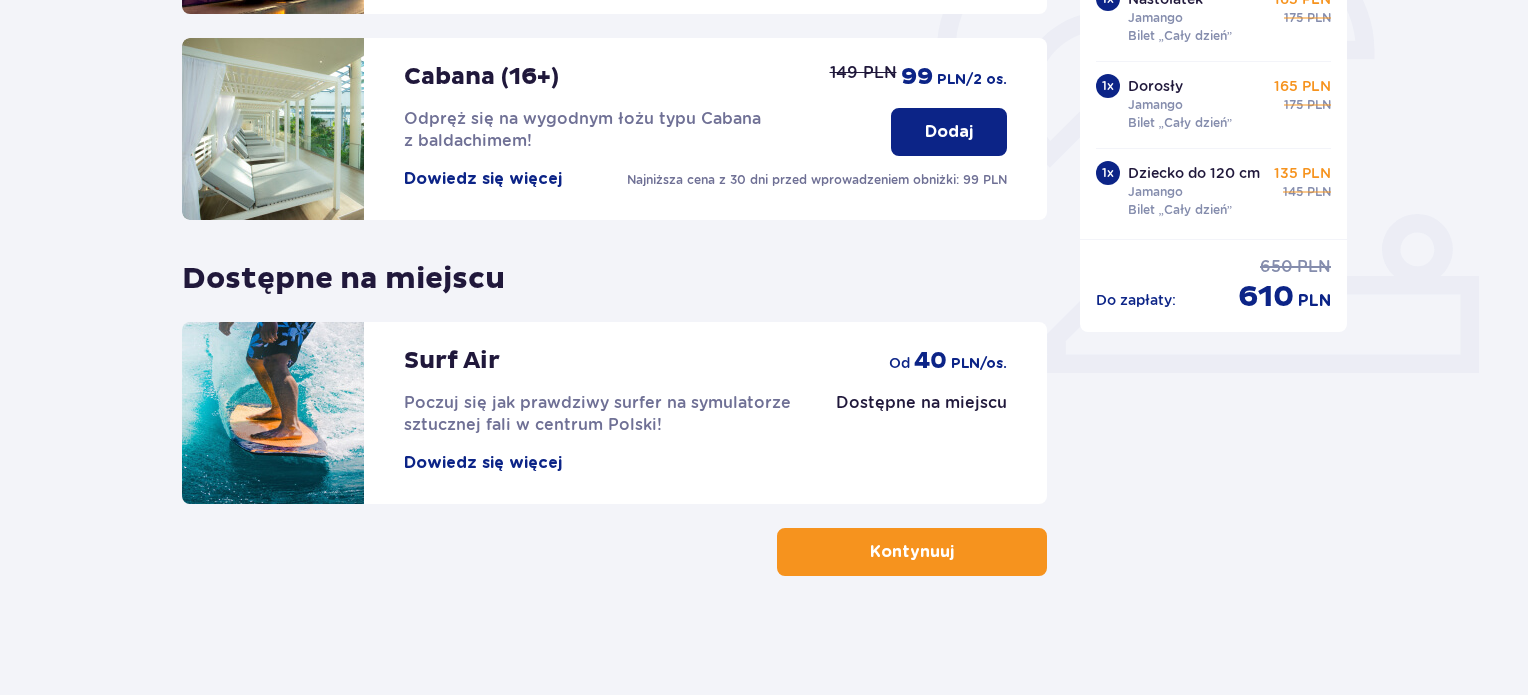 click on "Kontynuuj" at bounding box center [912, 552] 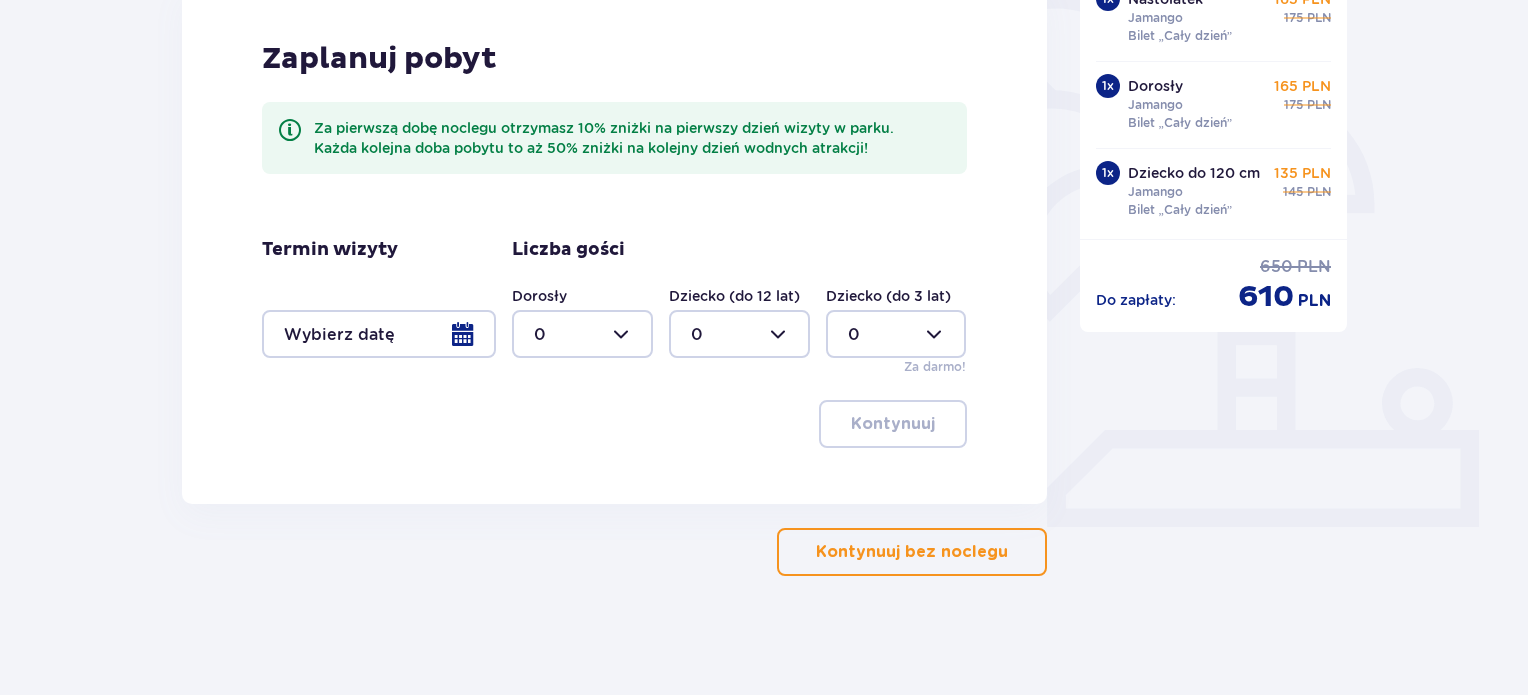 scroll, scrollTop: 507, scrollLeft: 0, axis: vertical 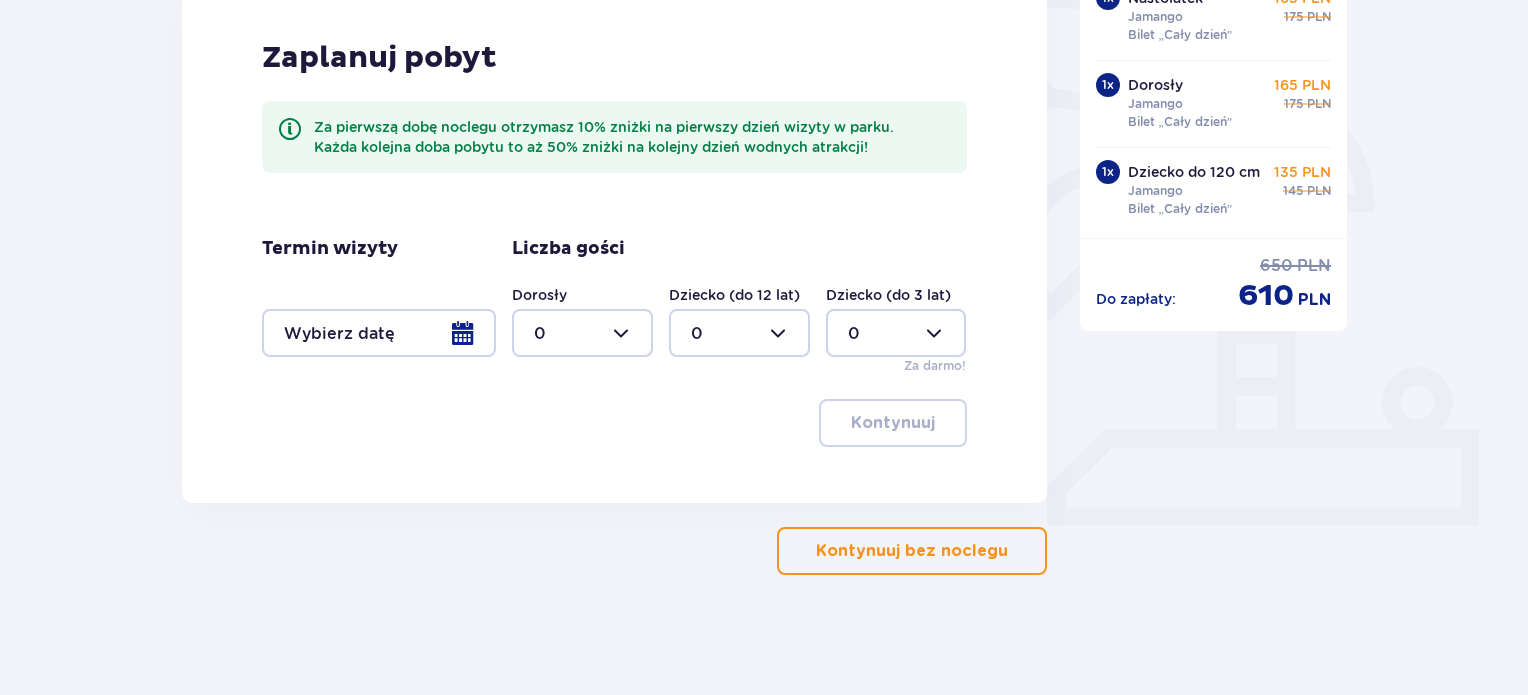 click on "Kontynuuj bez noclegu" at bounding box center (912, 551) 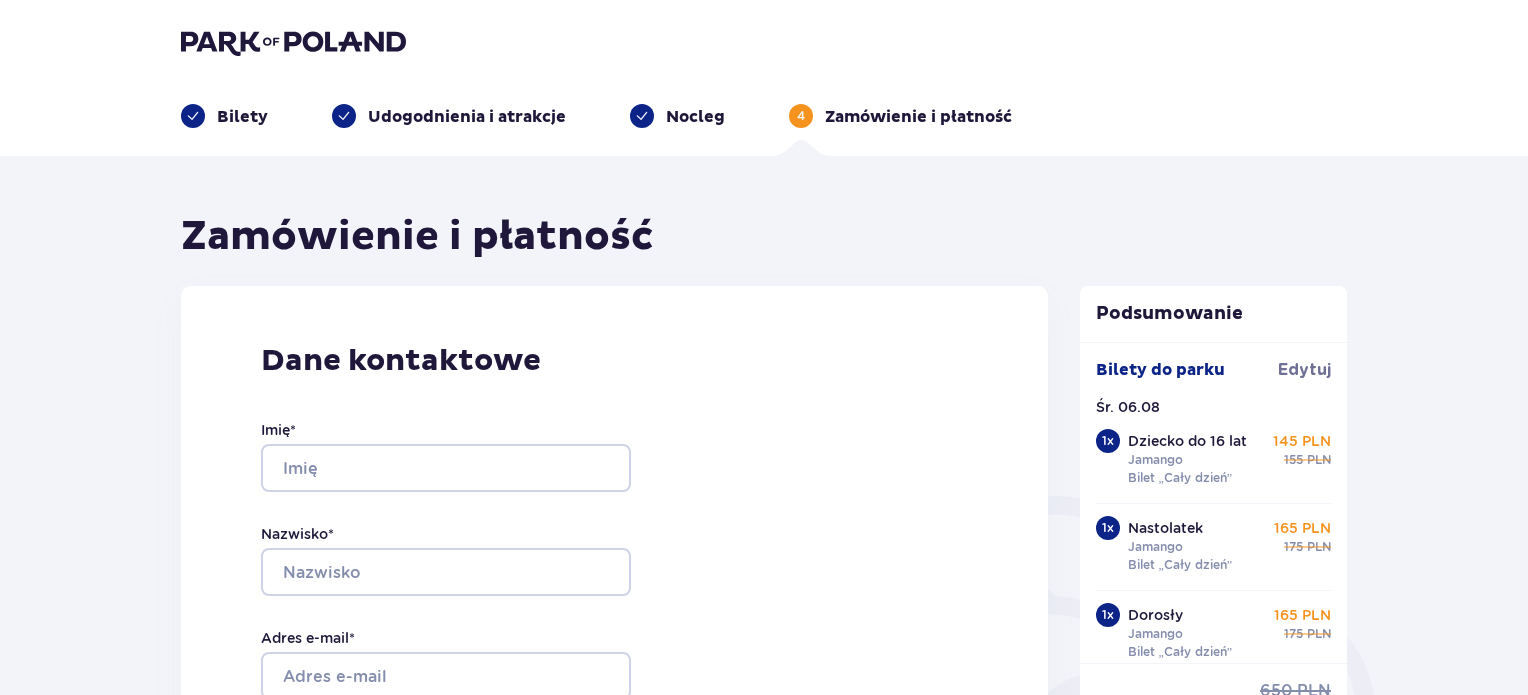 scroll, scrollTop: 0, scrollLeft: 0, axis: both 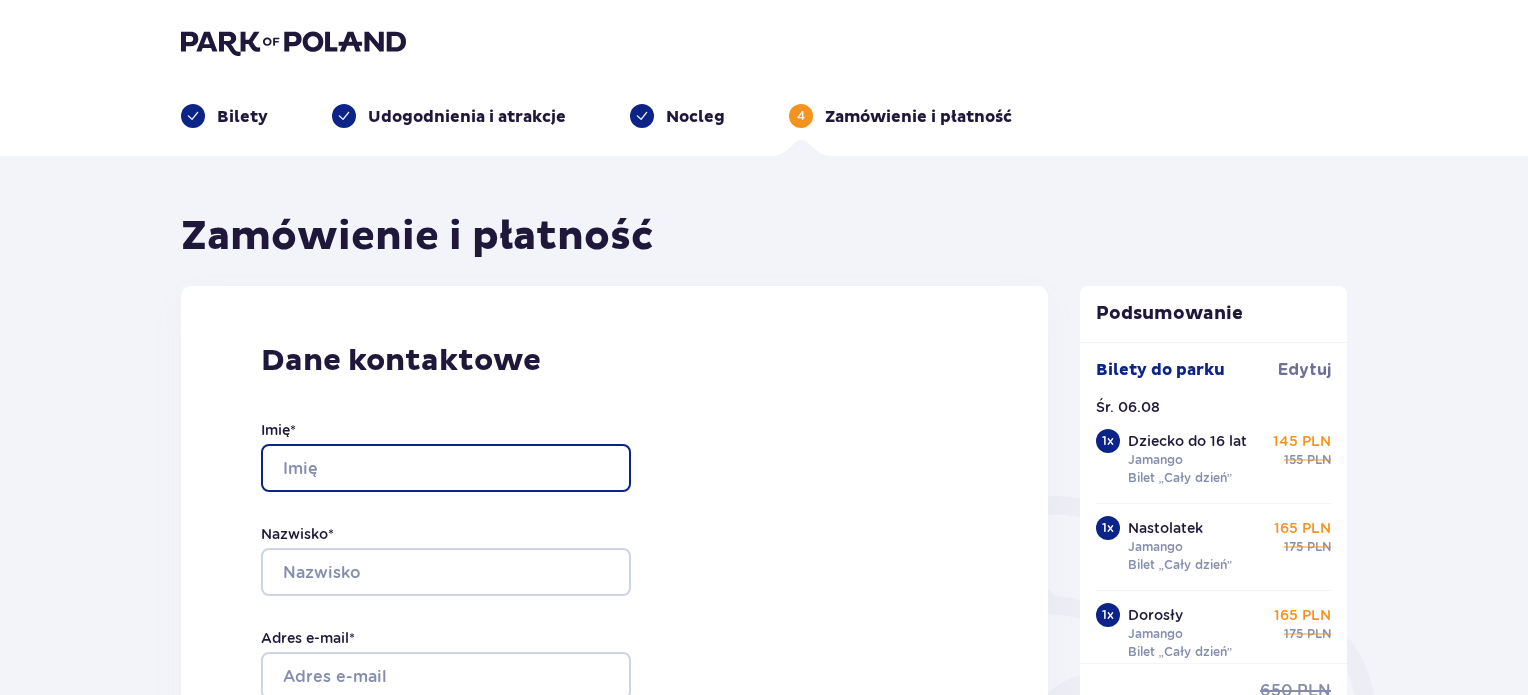 click on "Imię *" at bounding box center [446, 468] 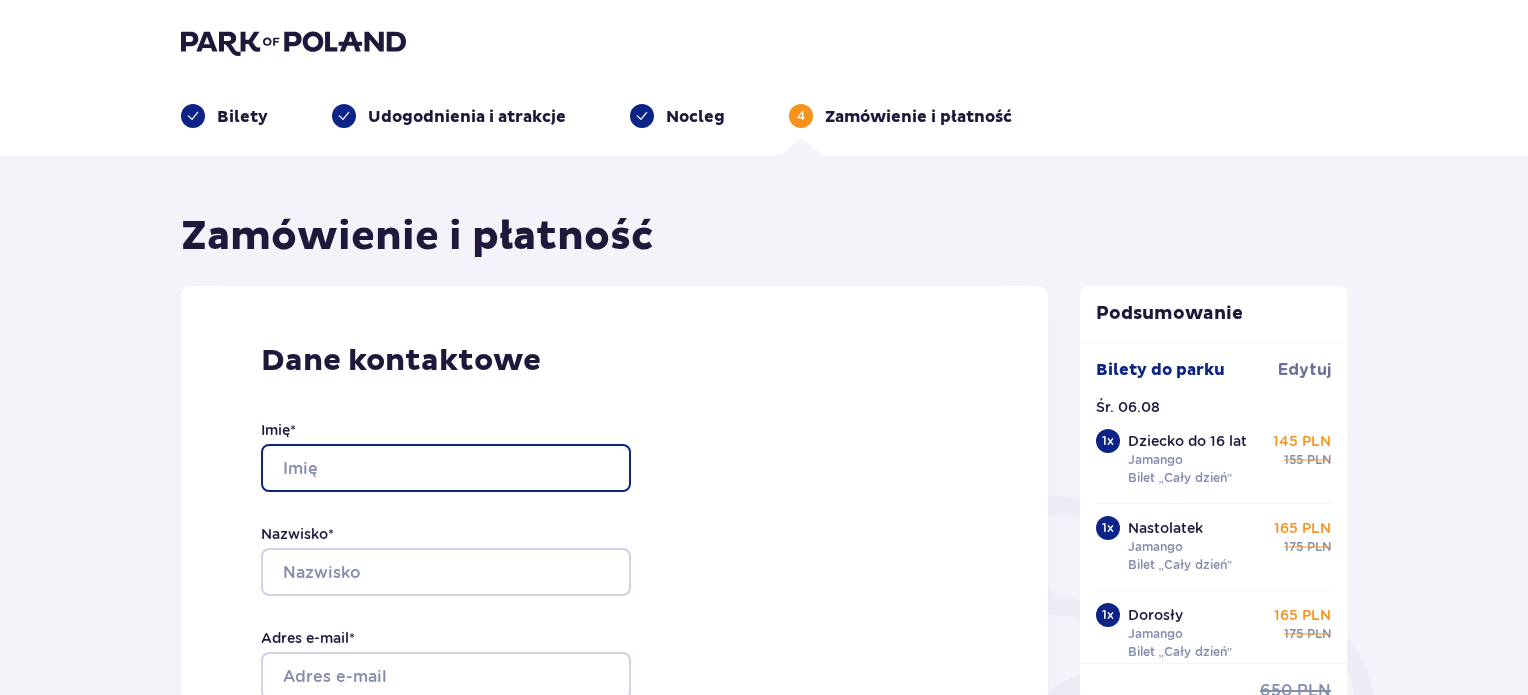 type on "Karol" 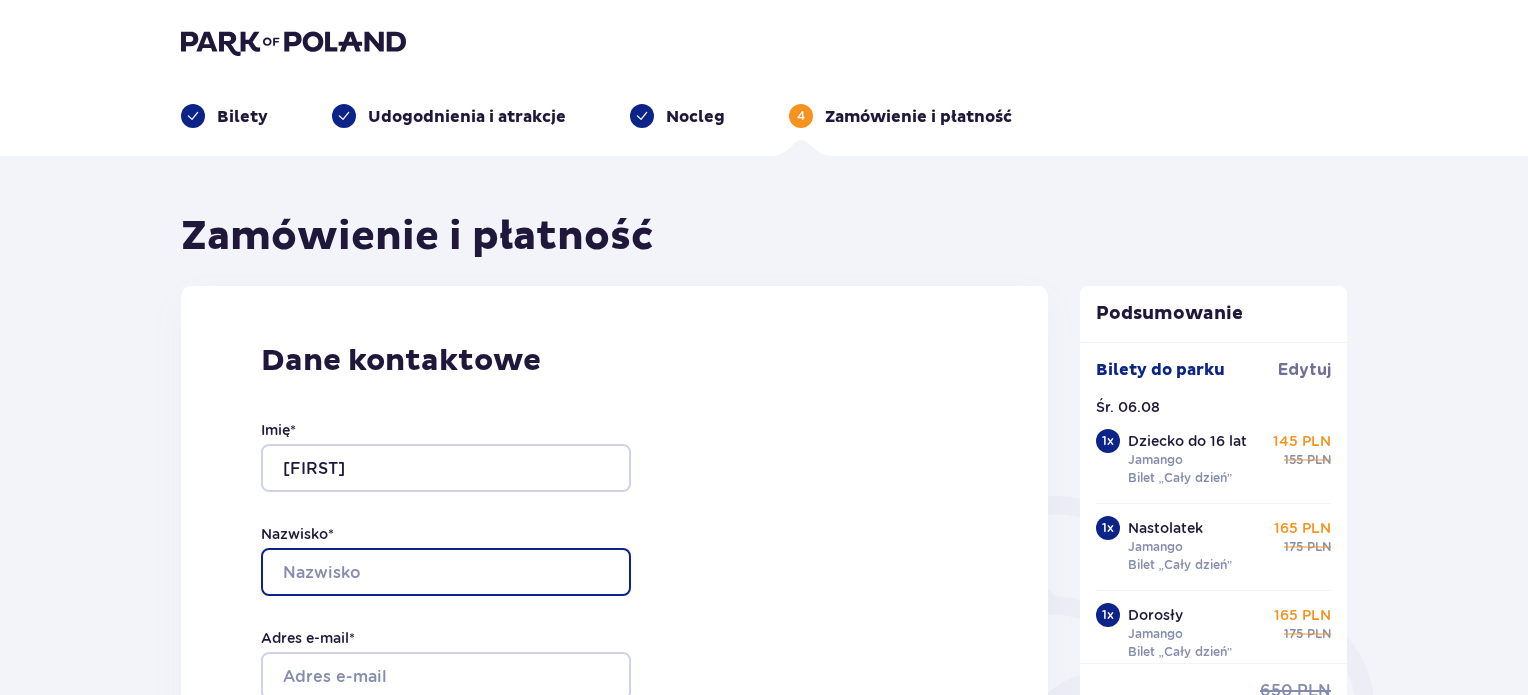 type on "Pardyka" 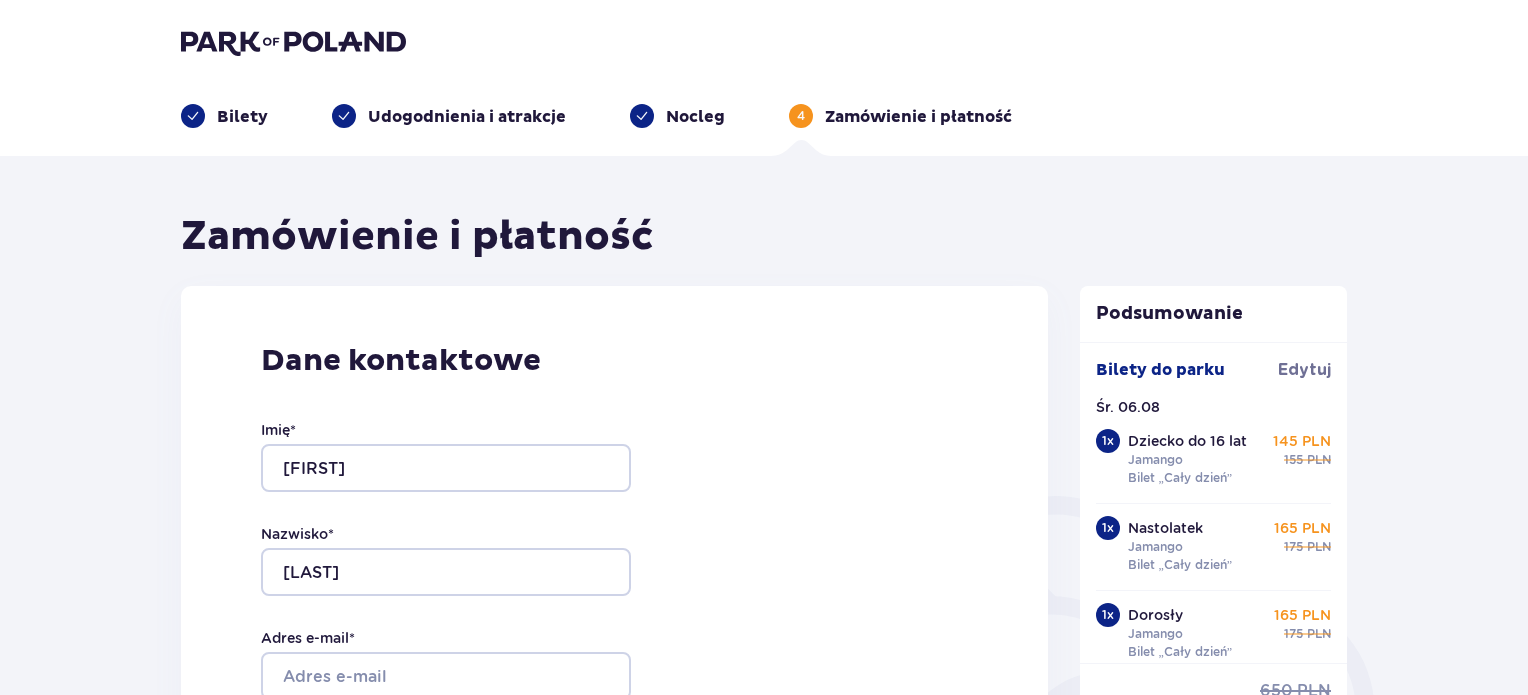 type on "513811974" 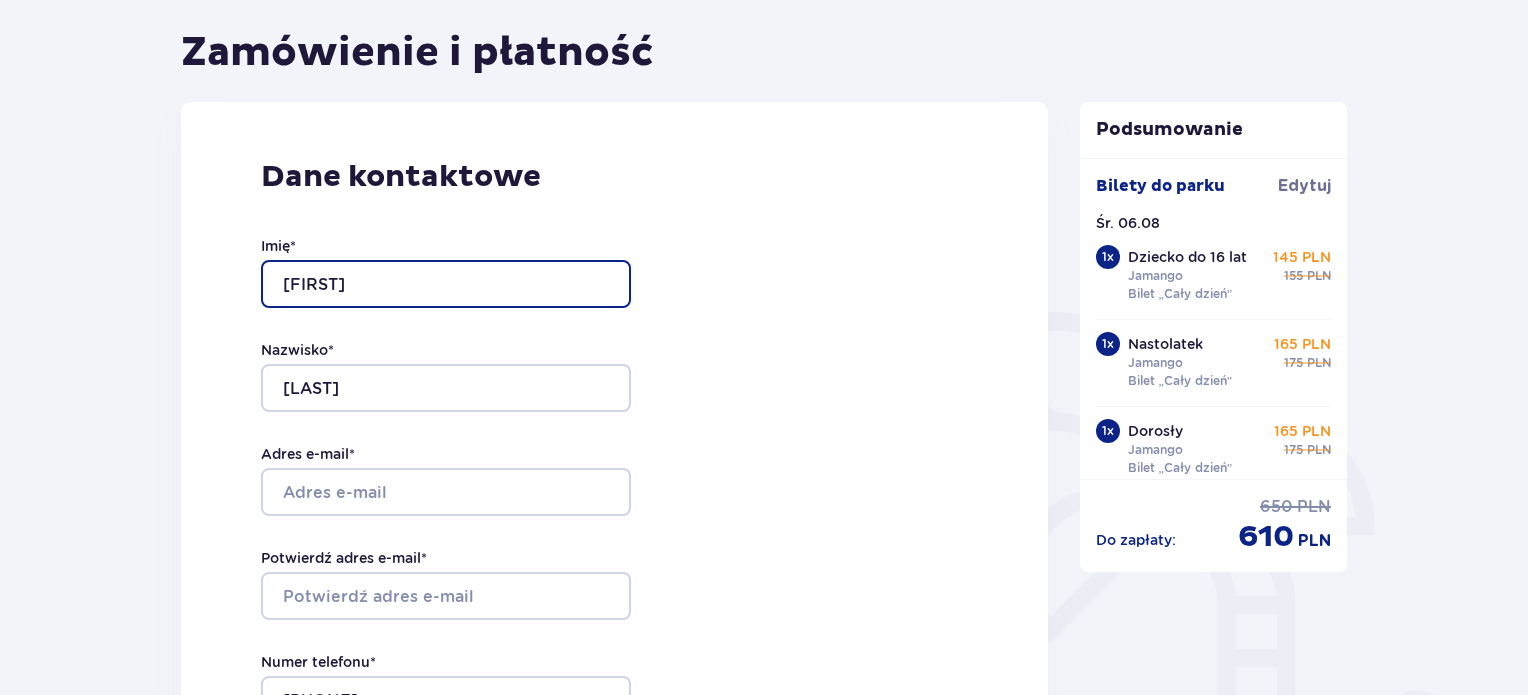 scroll, scrollTop: 200, scrollLeft: 0, axis: vertical 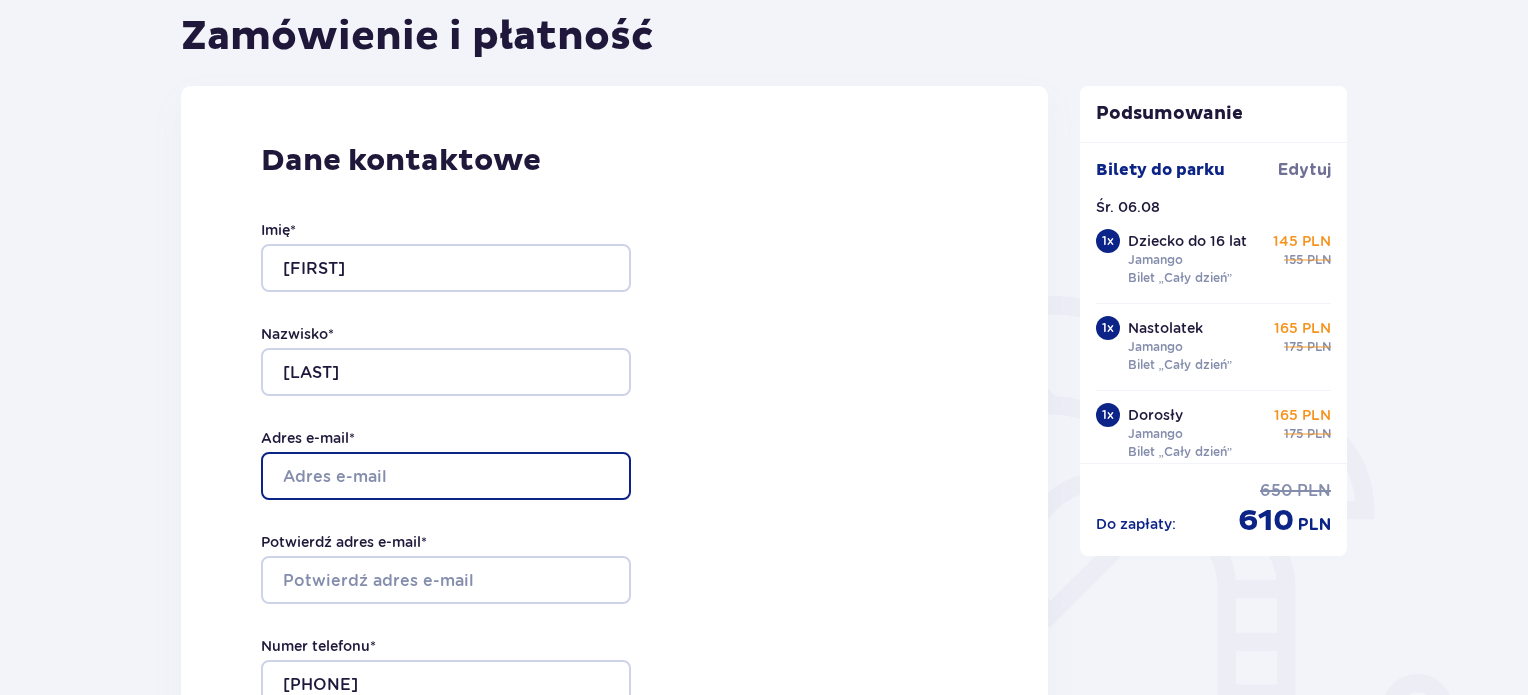 click on "Adres e-mail *" at bounding box center (446, 476) 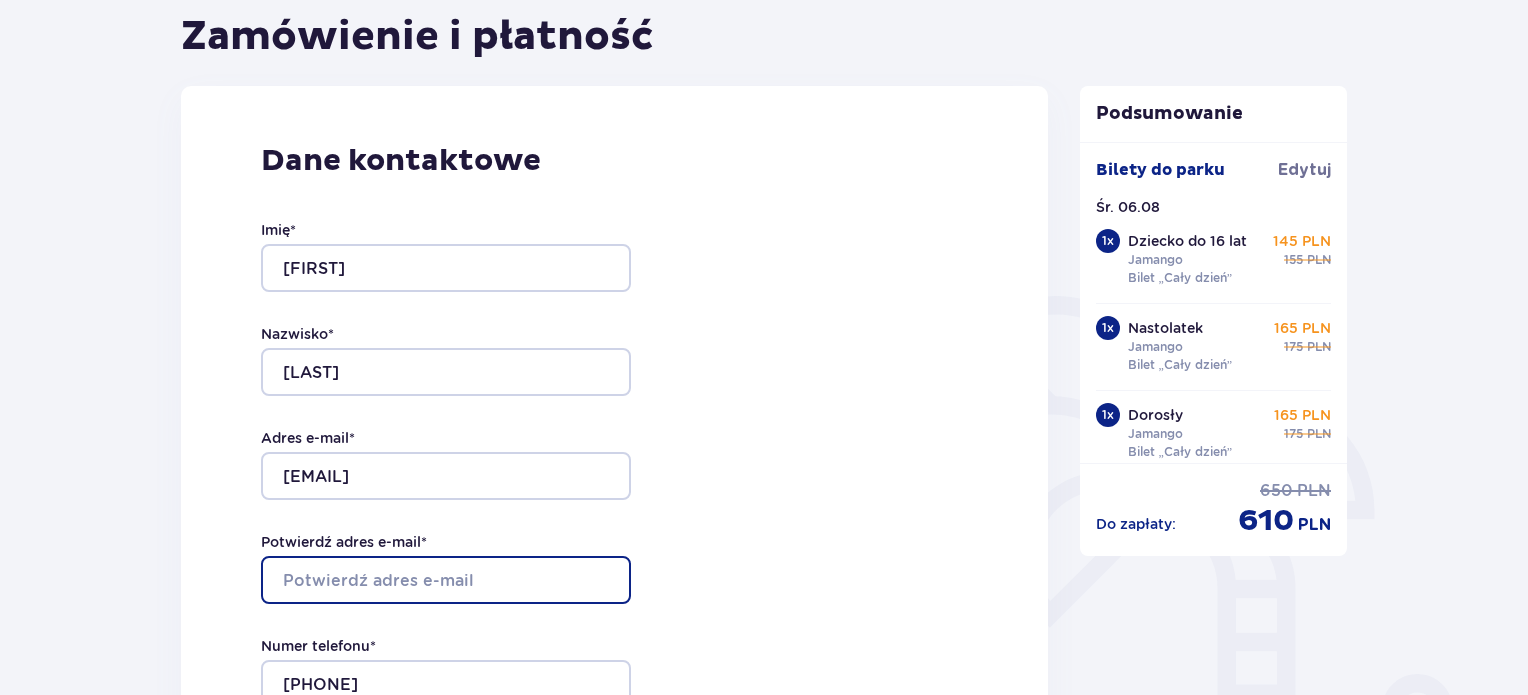 click on "Potwierdź adres e-mail *" at bounding box center [446, 580] 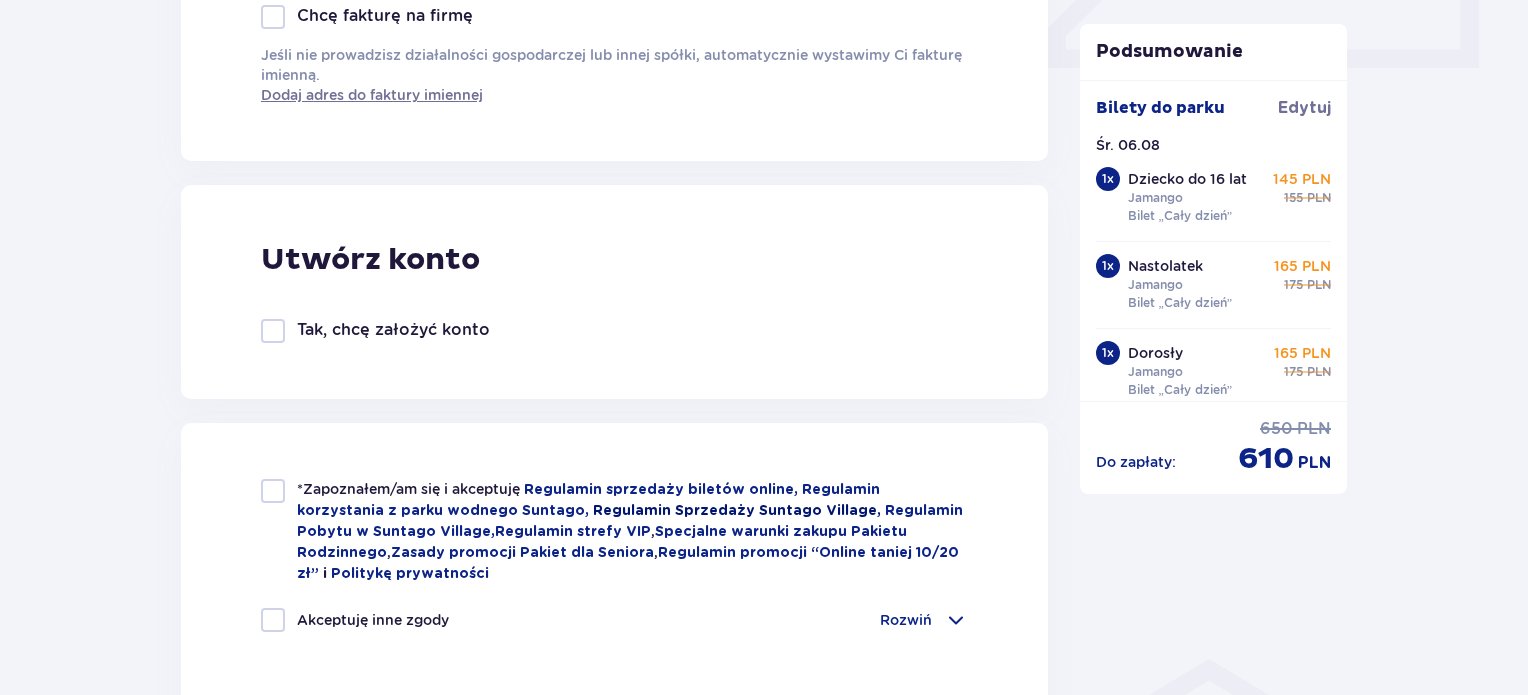 scroll, scrollTop: 1100, scrollLeft: 0, axis: vertical 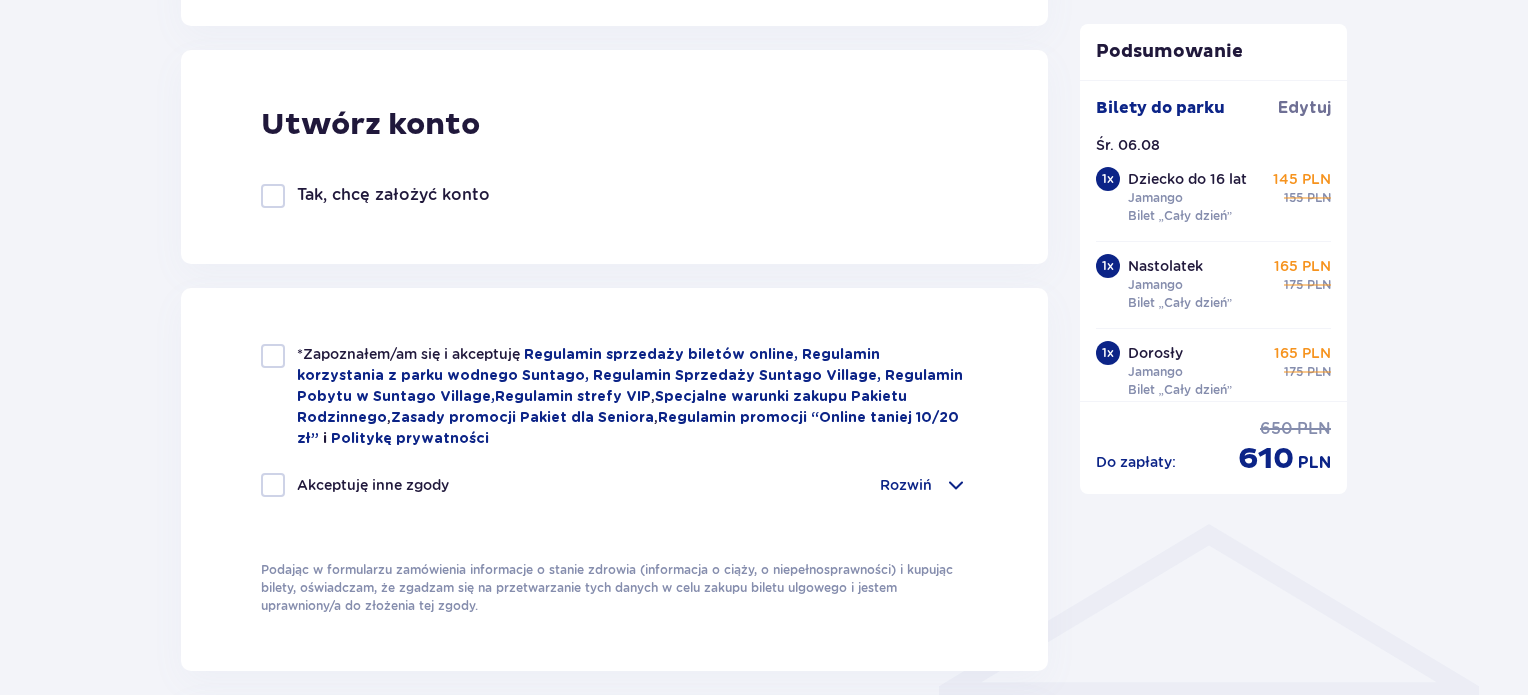 type on "karol.pardyka@wp.pl" 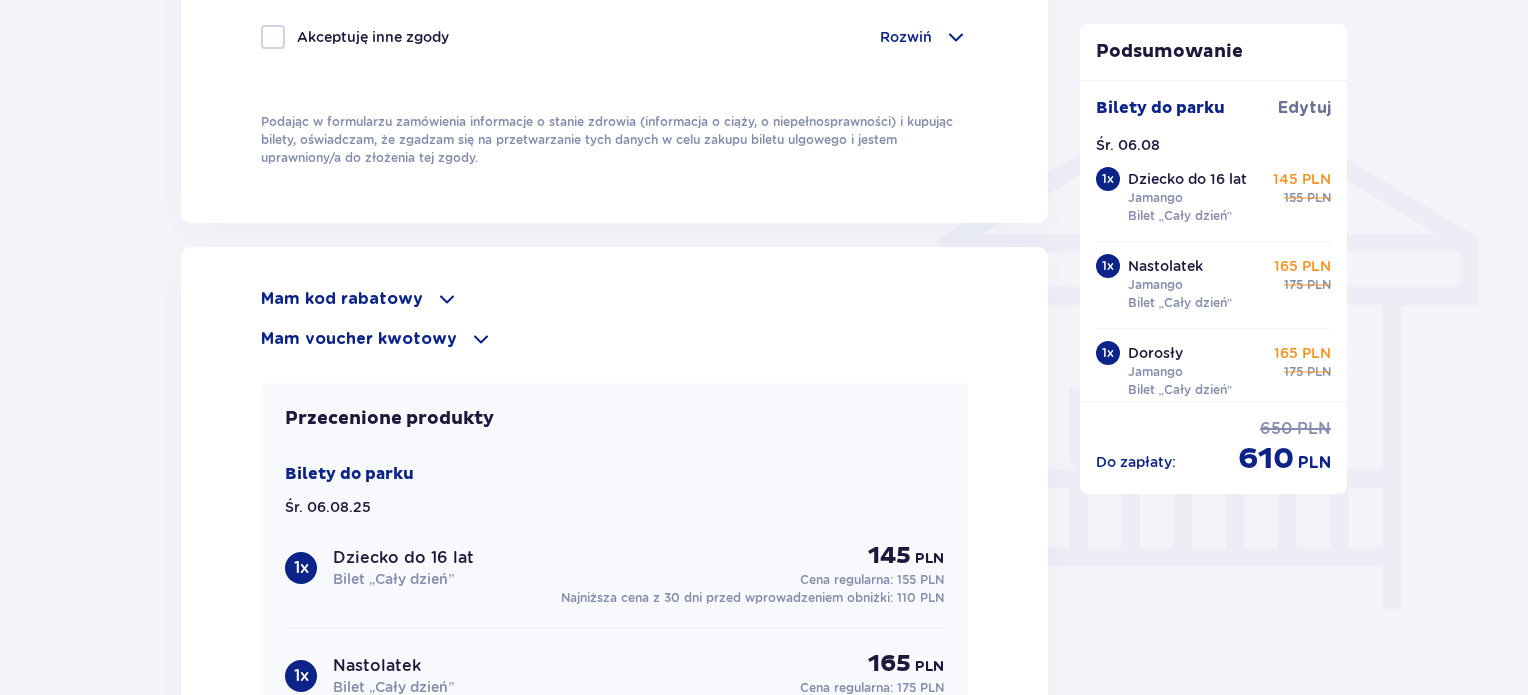 scroll, scrollTop: 1600, scrollLeft: 0, axis: vertical 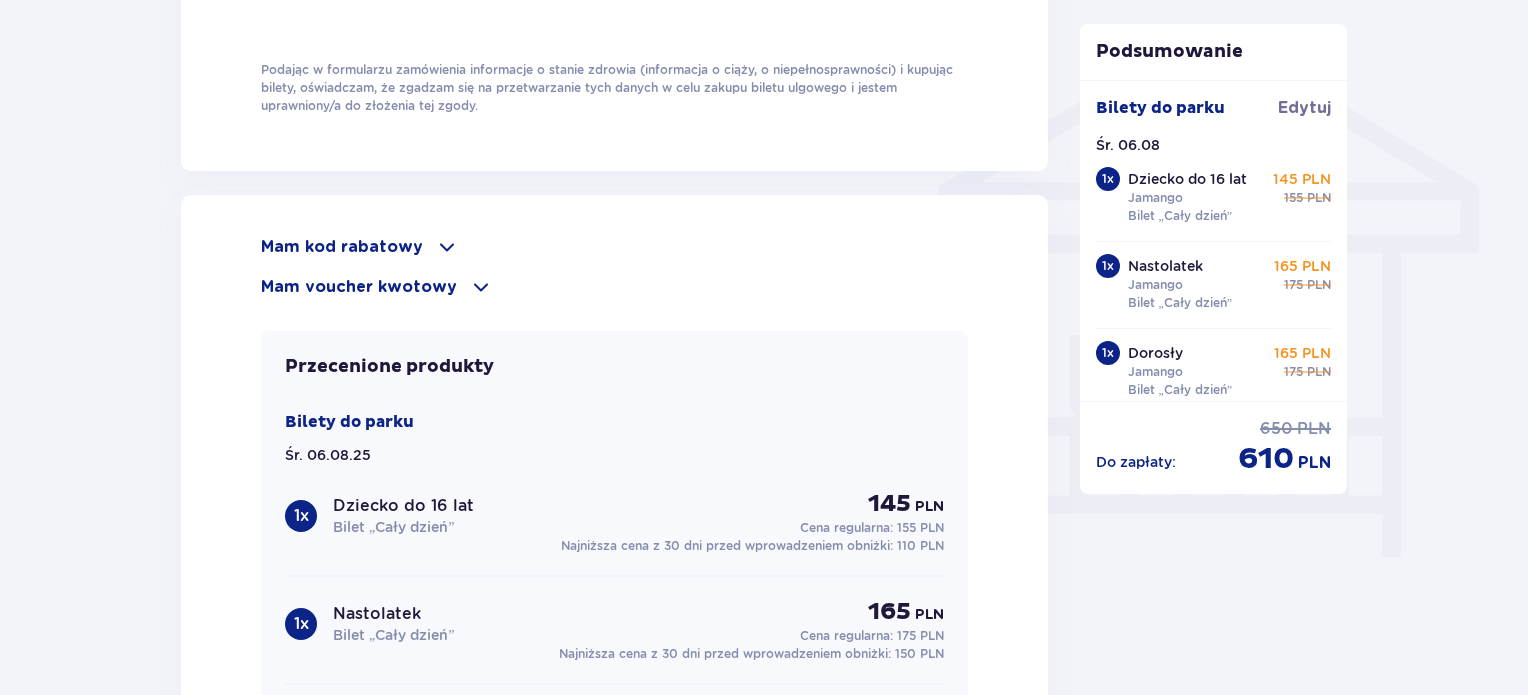 click at bounding box center (447, 247) 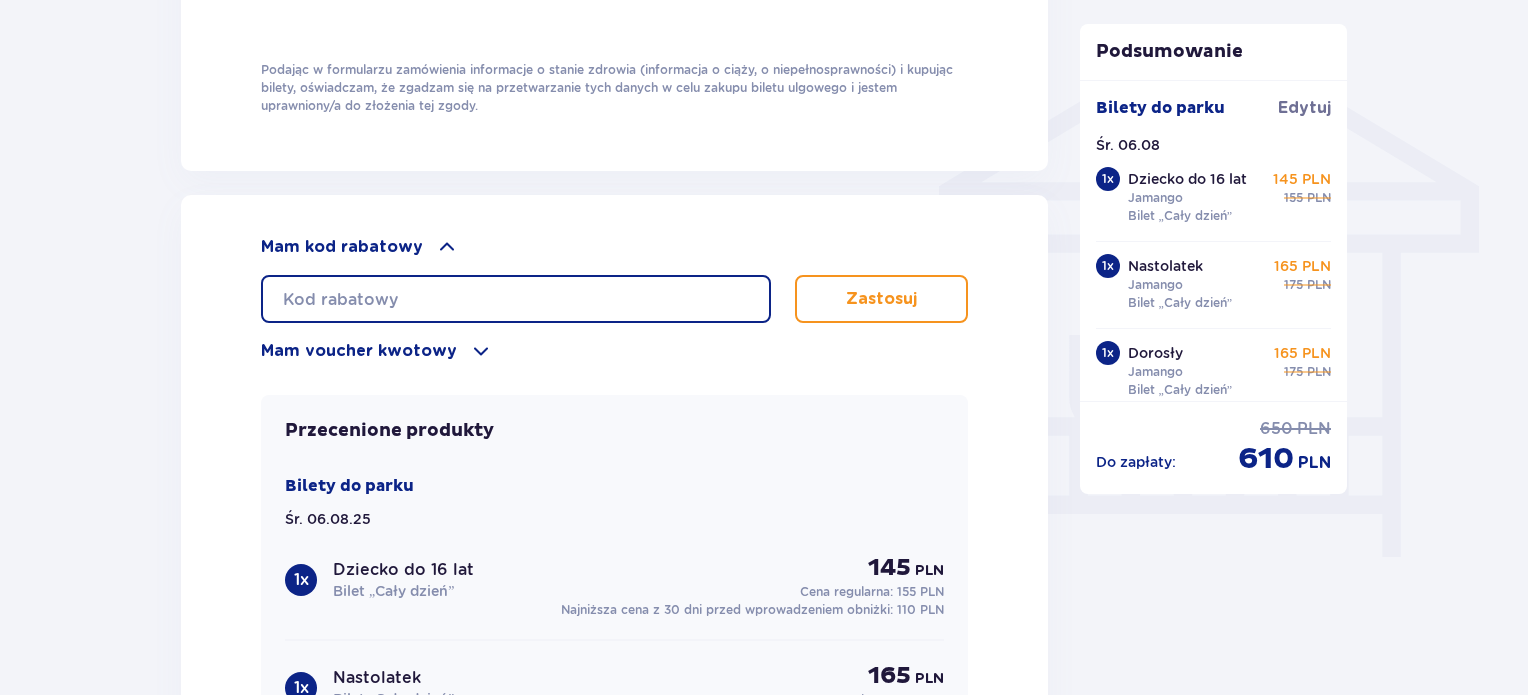 click at bounding box center (516, 299) 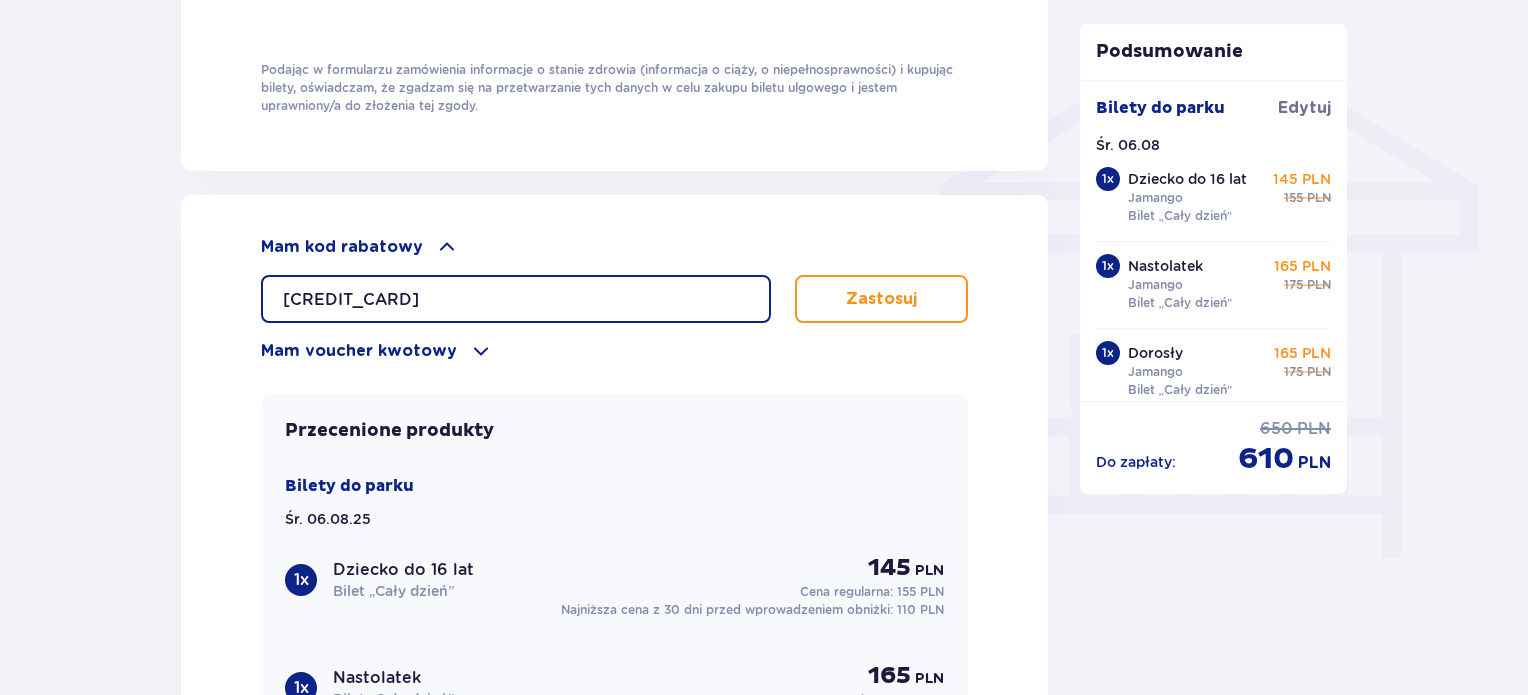 type on "0670000106241292" 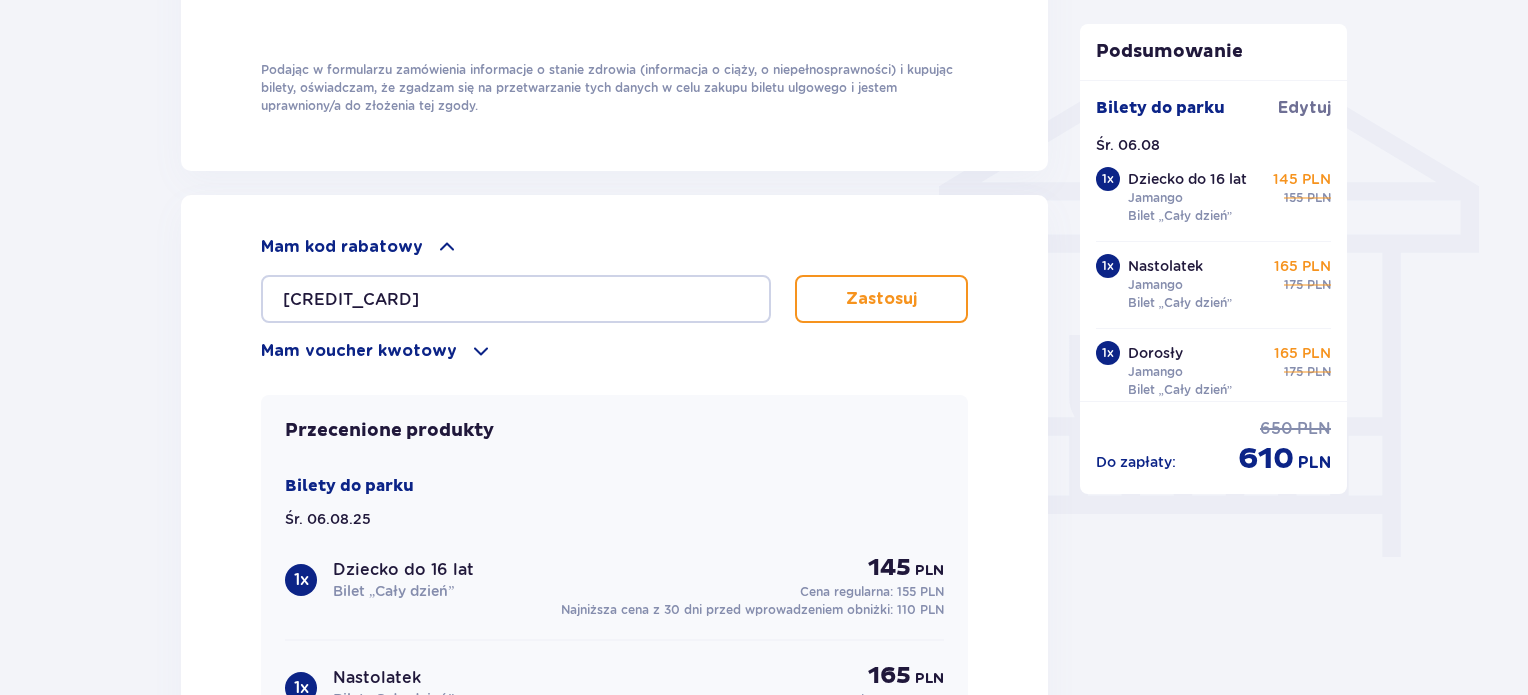 click on "Zastosuj" at bounding box center (881, 299) 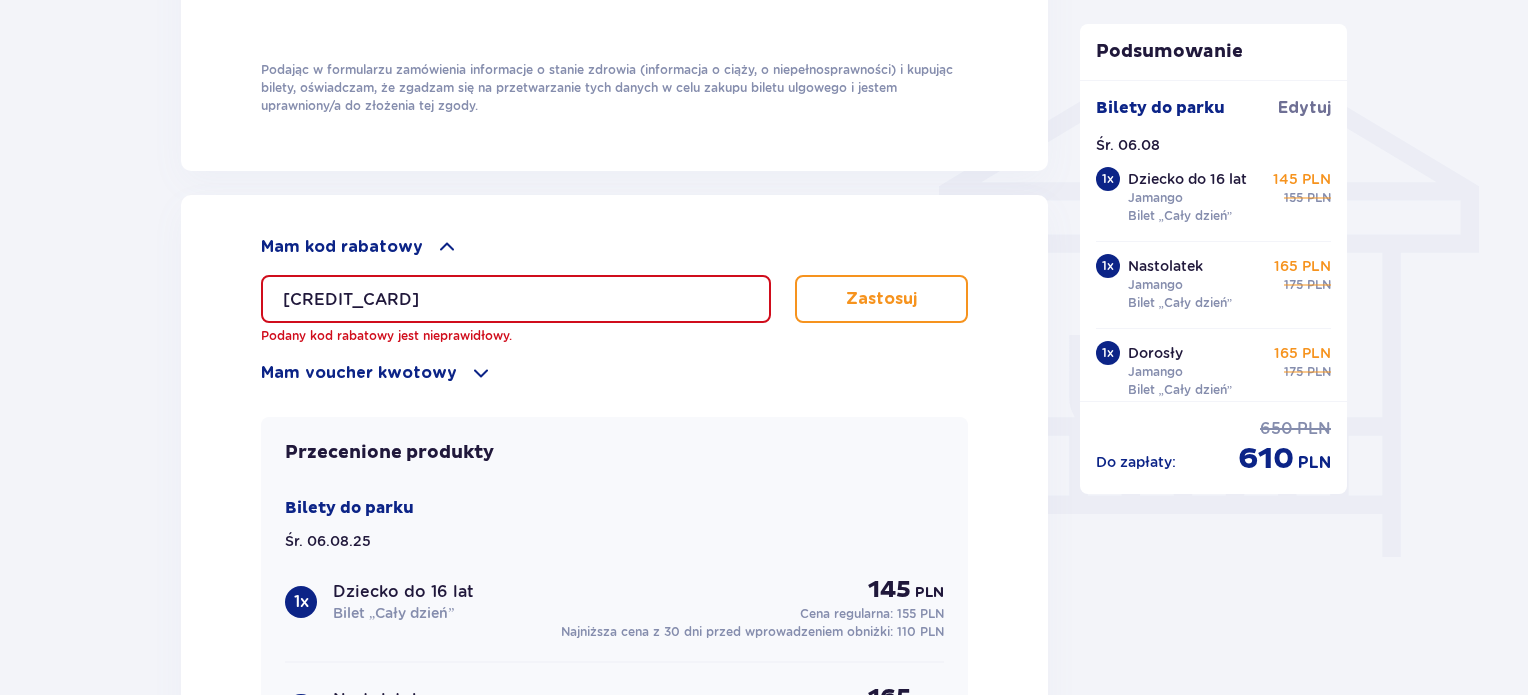 click at bounding box center [481, 373] 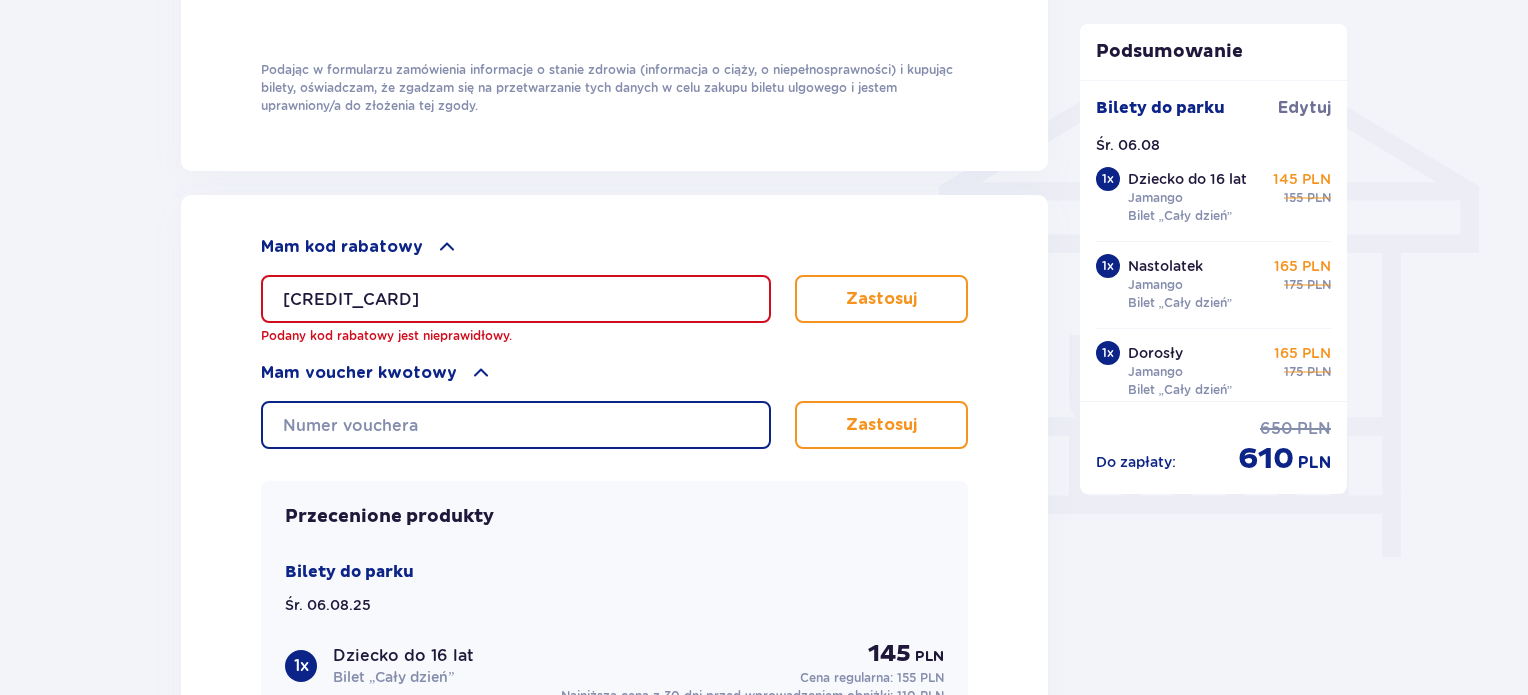 click at bounding box center (516, 425) 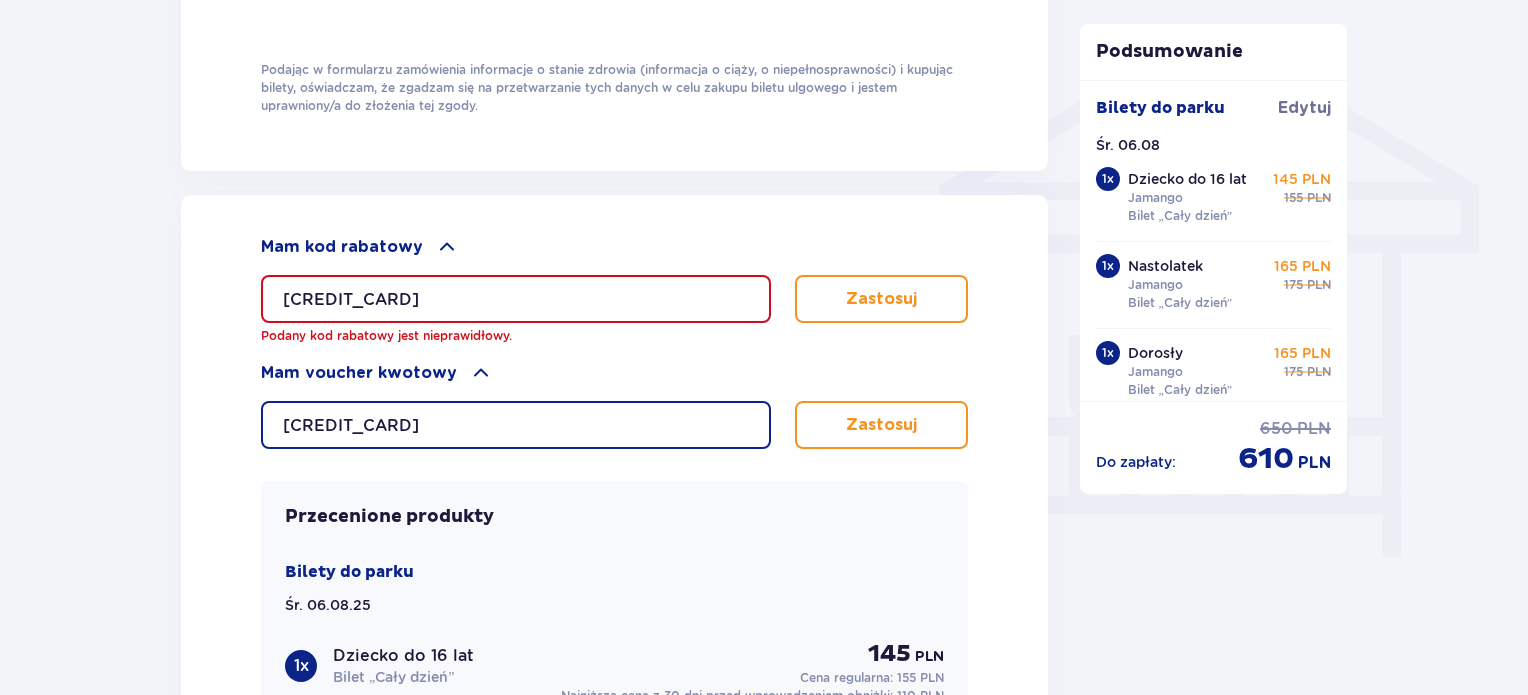 type on "0670000106241292" 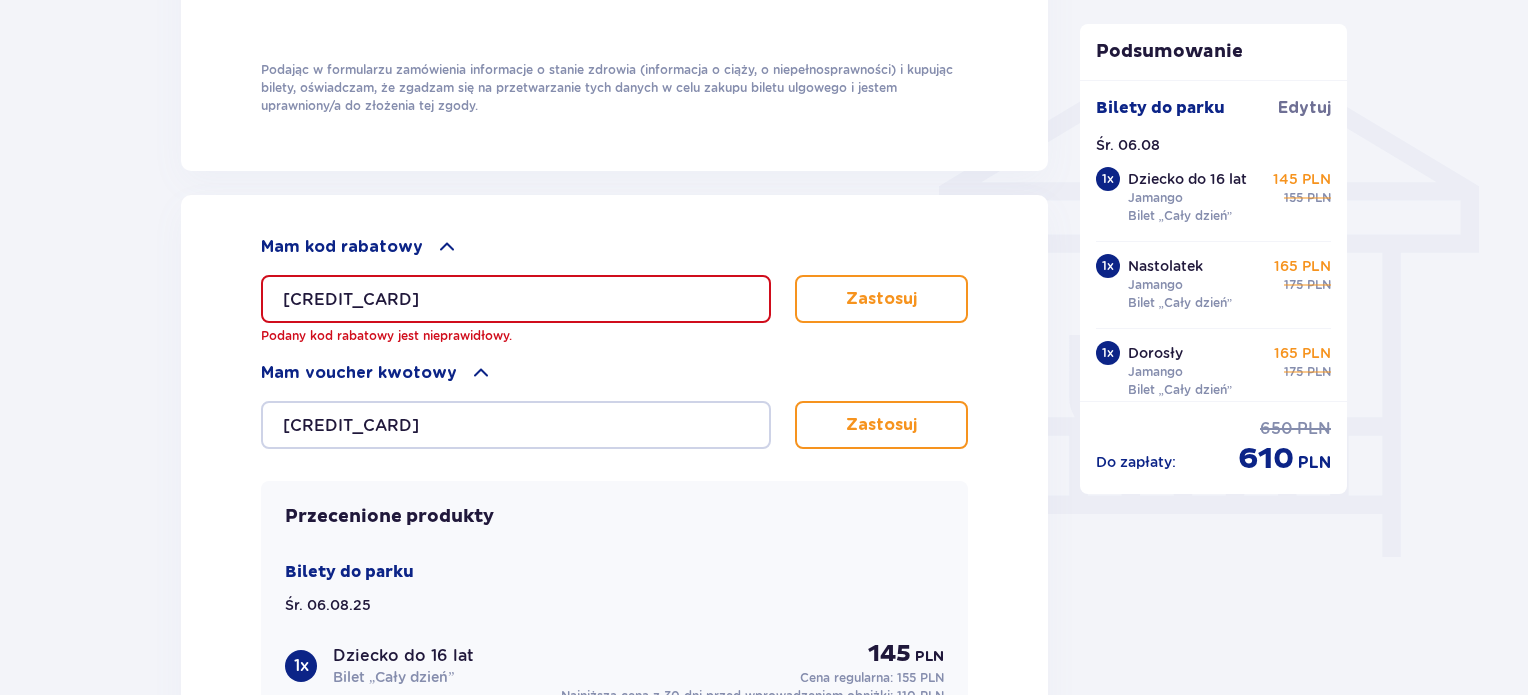 click on "Zastosuj" at bounding box center [881, 425] 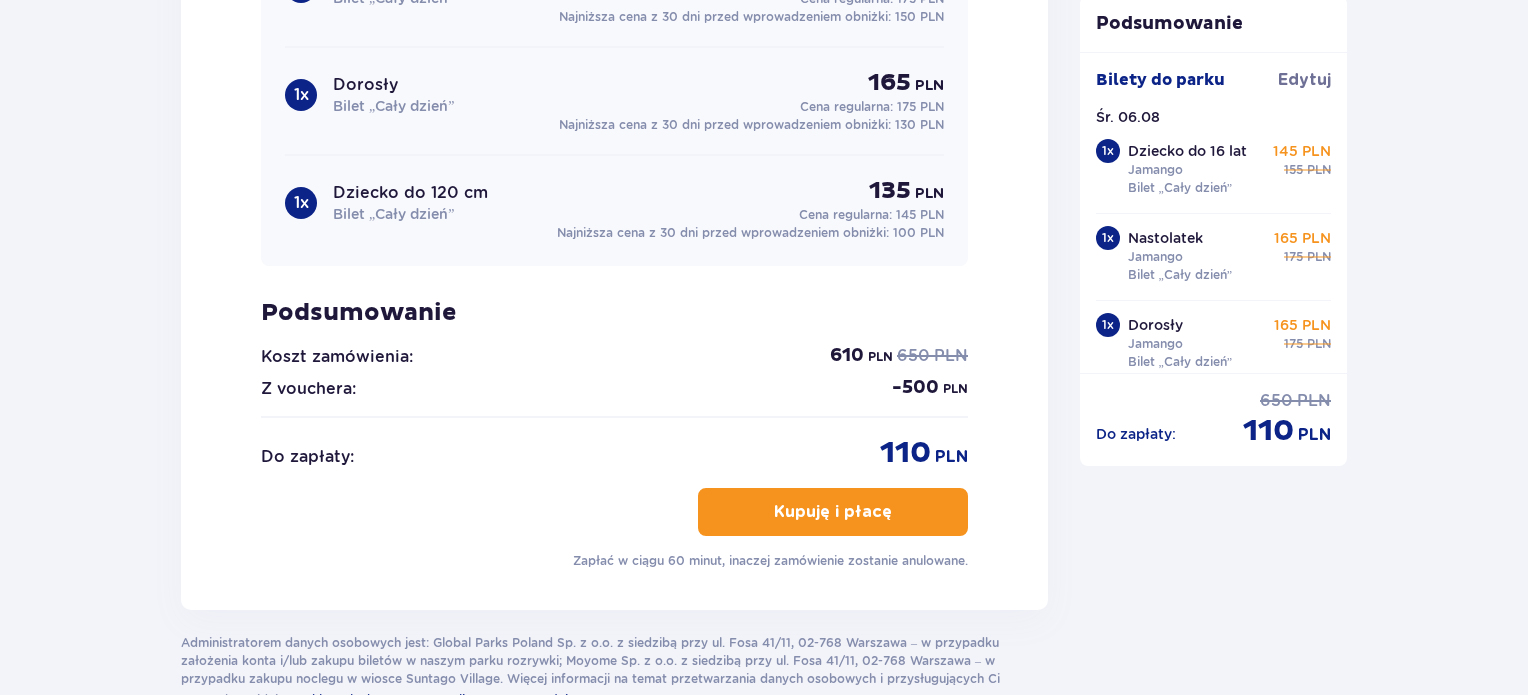 scroll, scrollTop: 2400, scrollLeft: 0, axis: vertical 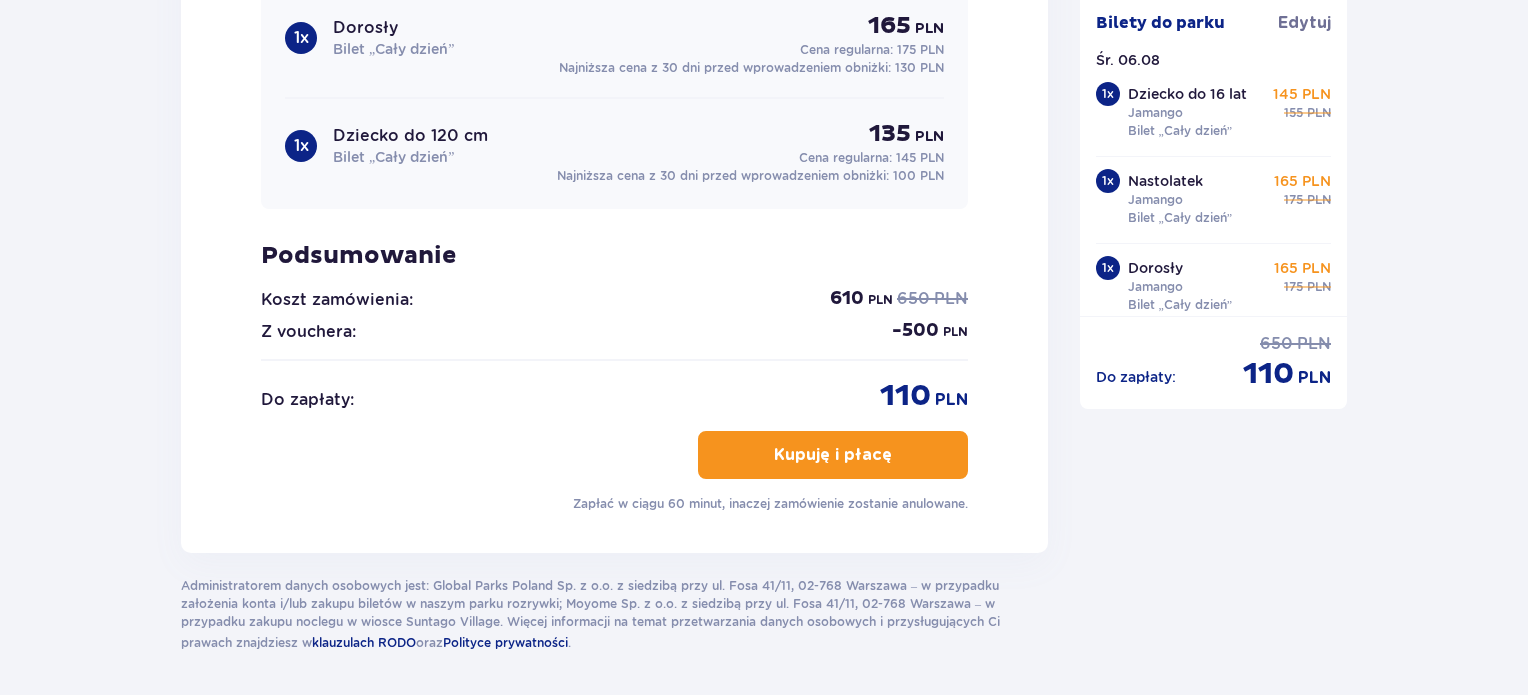 click on "Kupuję i płacę" at bounding box center [833, 455] 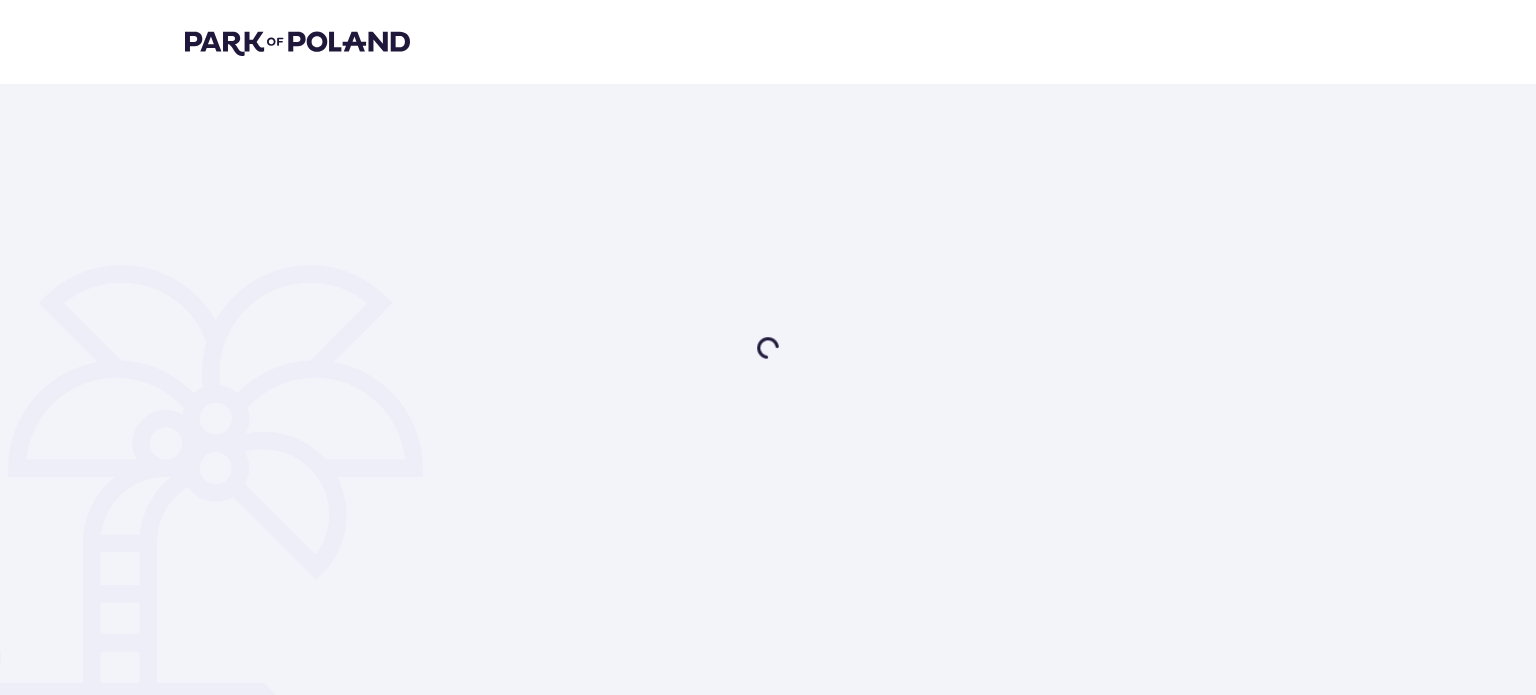 scroll, scrollTop: 0, scrollLeft: 0, axis: both 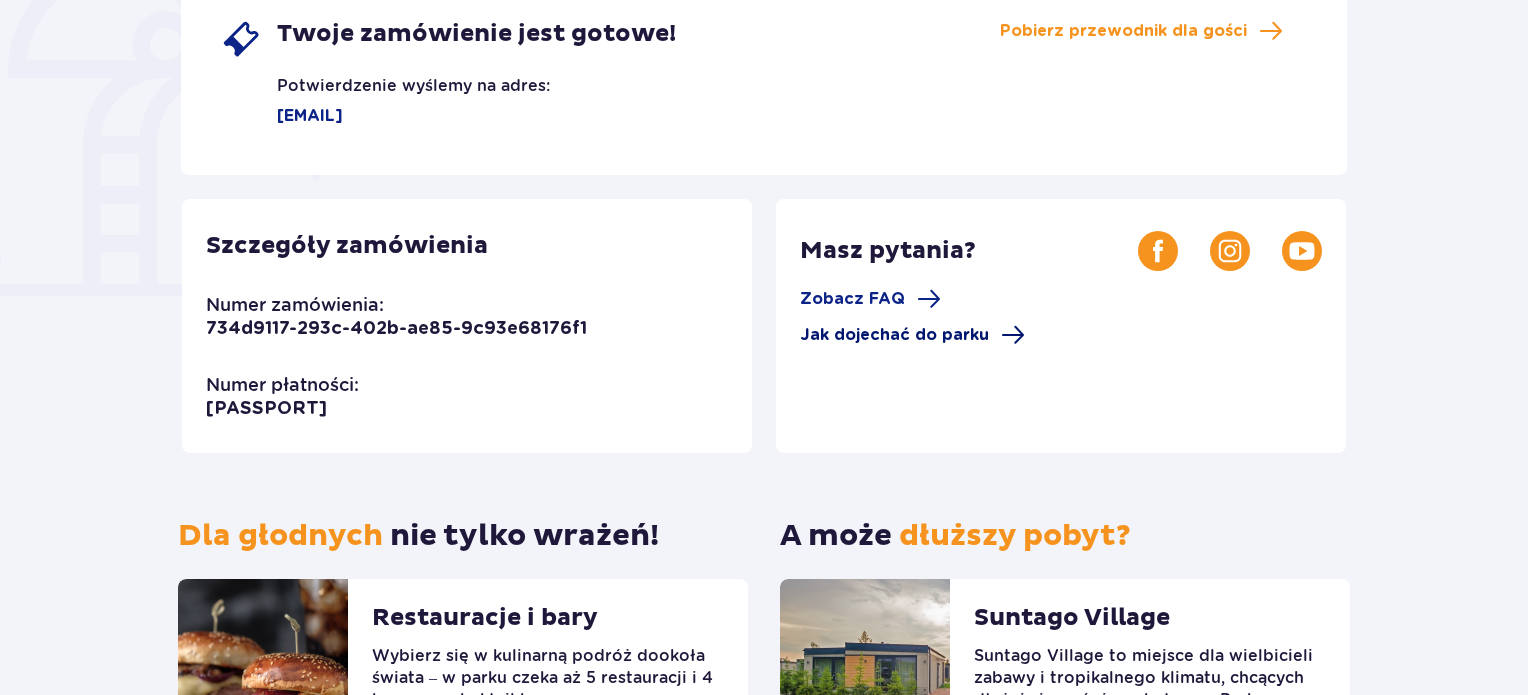 click on "Jak dojechać do parku" at bounding box center [894, 335] 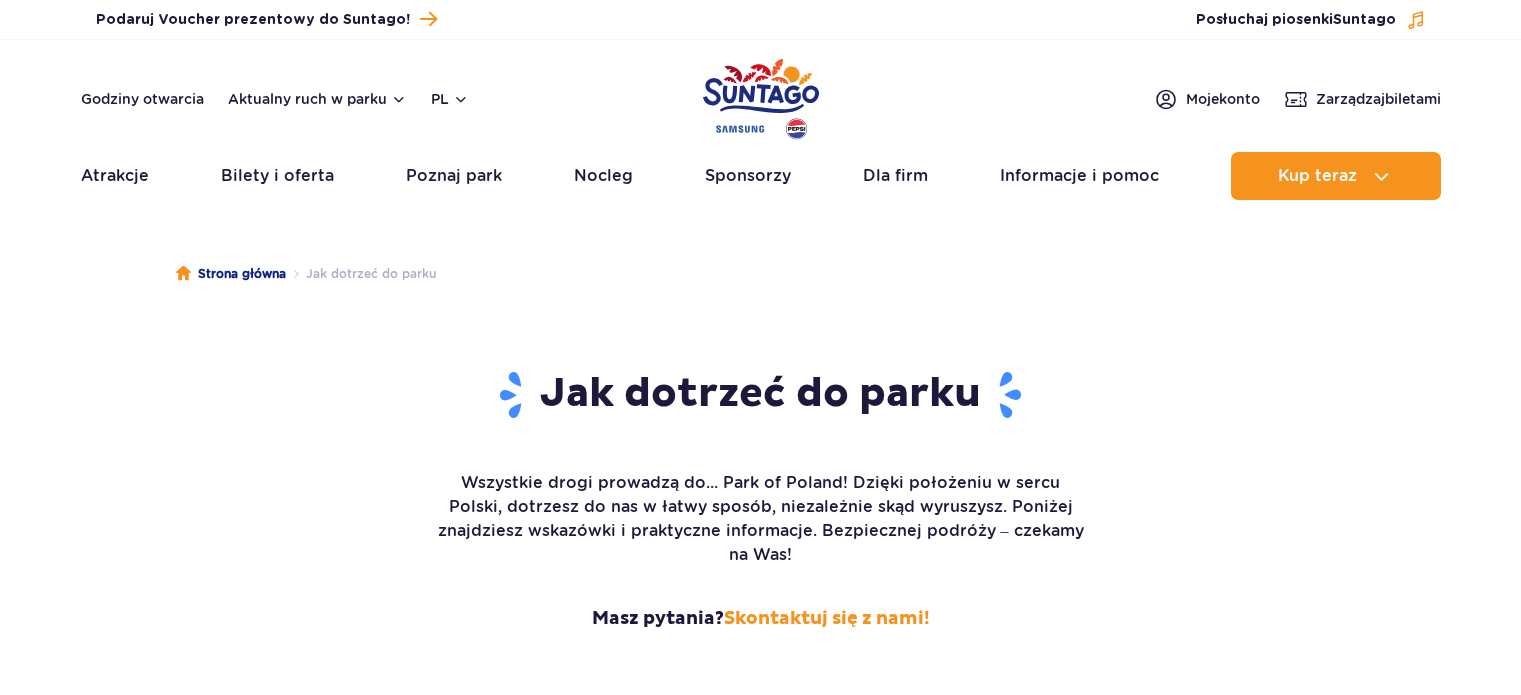 scroll, scrollTop: 0, scrollLeft: 0, axis: both 